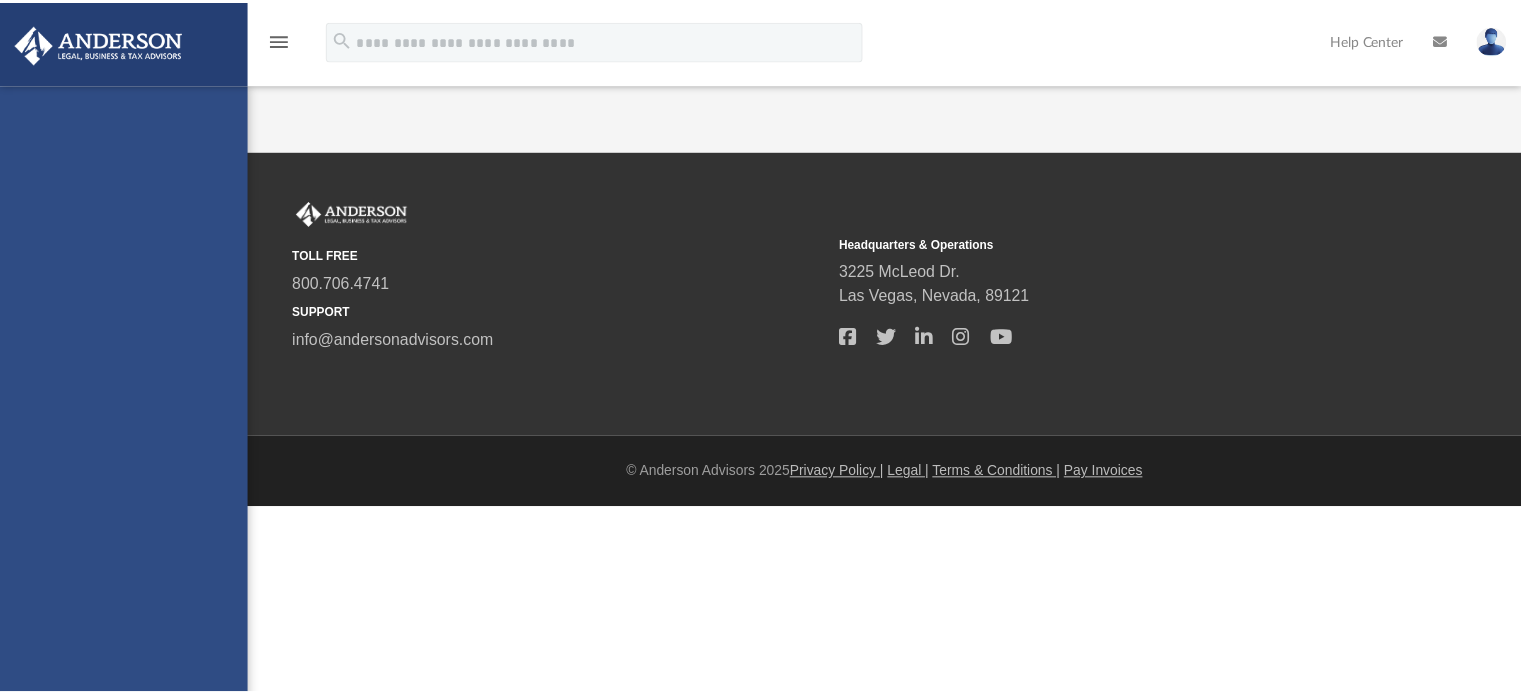 scroll, scrollTop: 0, scrollLeft: 0, axis: both 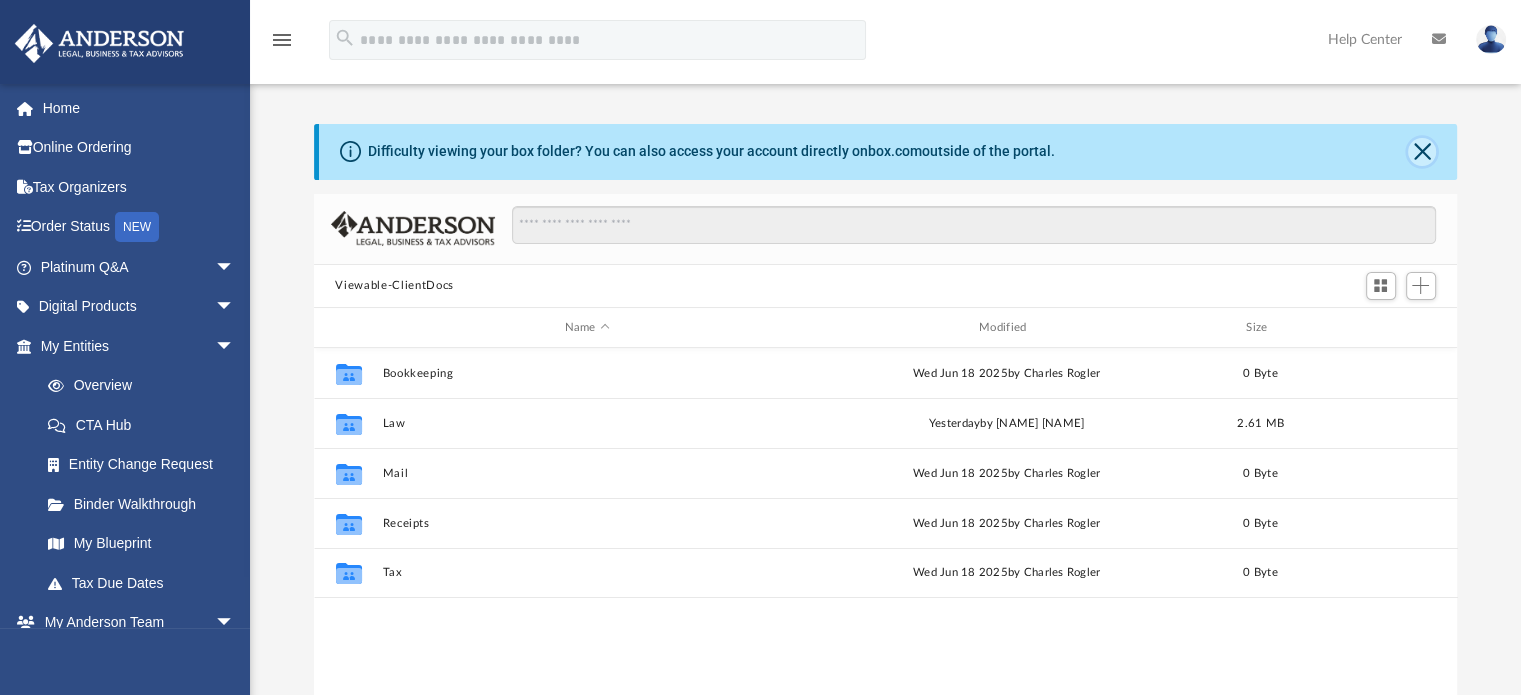 click 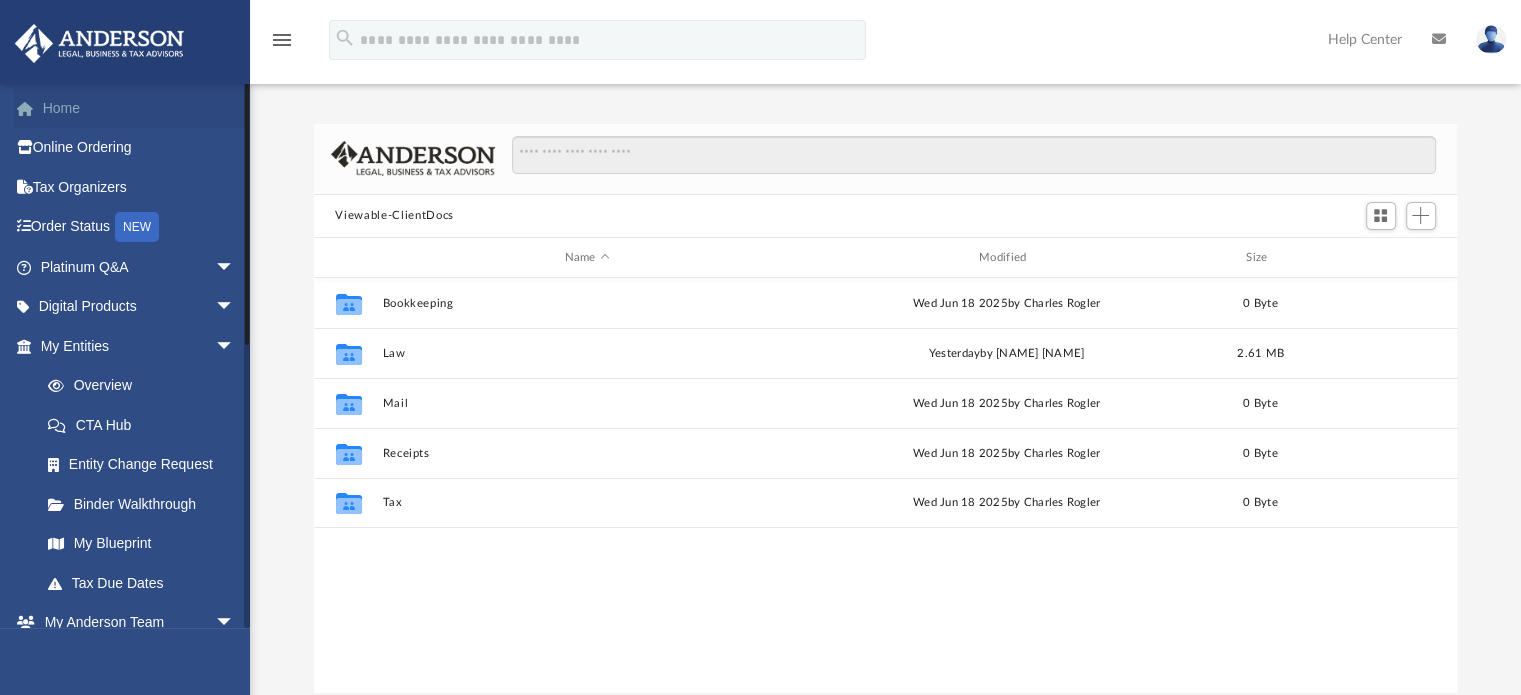 click on "Home" at bounding box center (139, 108) 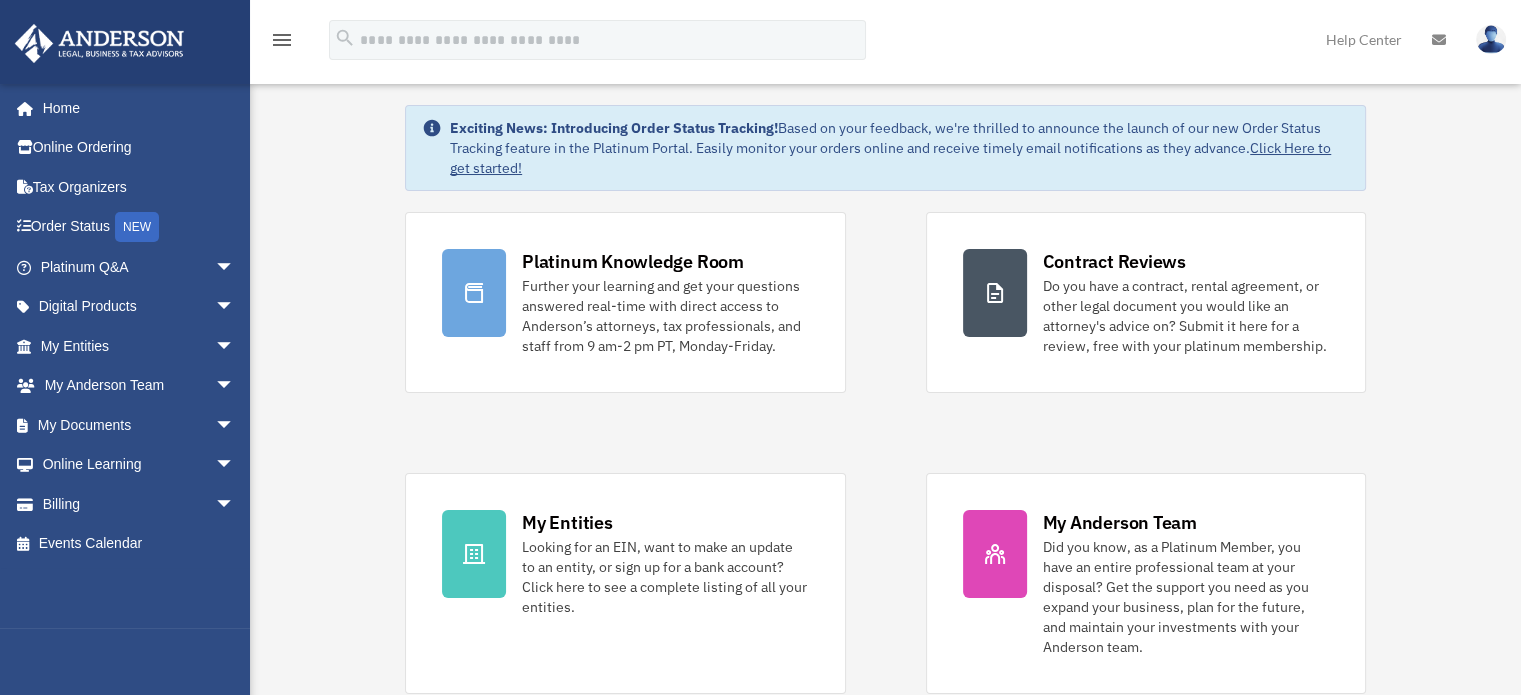 scroll, scrollTop: 0, scrollLeft: 0, axis: both 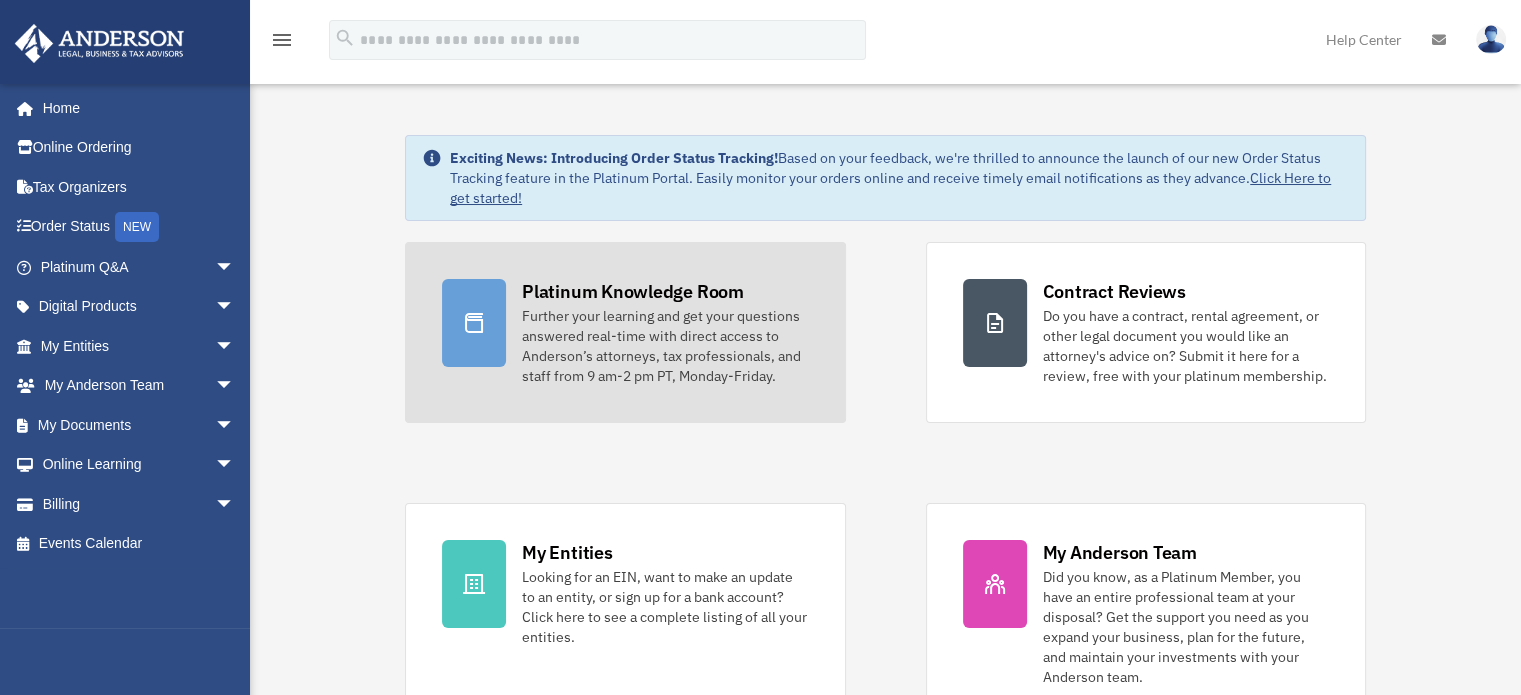 click on "Further your learning and get your questions answered real-time with direct access to Anderson’s attorneys, tax professionals, and staff from 9 am-2 pm PT, Monday-Friday." at bounding box center [665, 346] 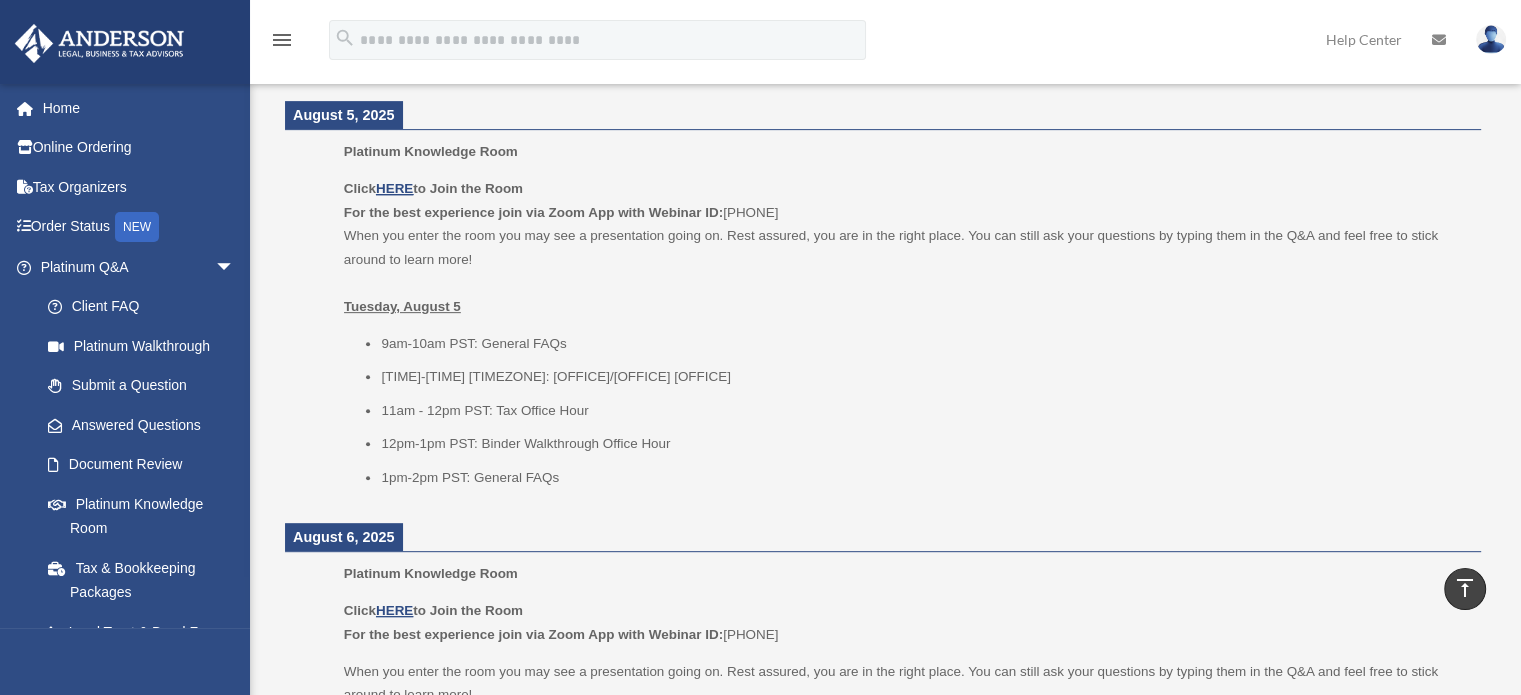 scroll, scrollTop: 800, scrollLeft: 0, axis: vertical 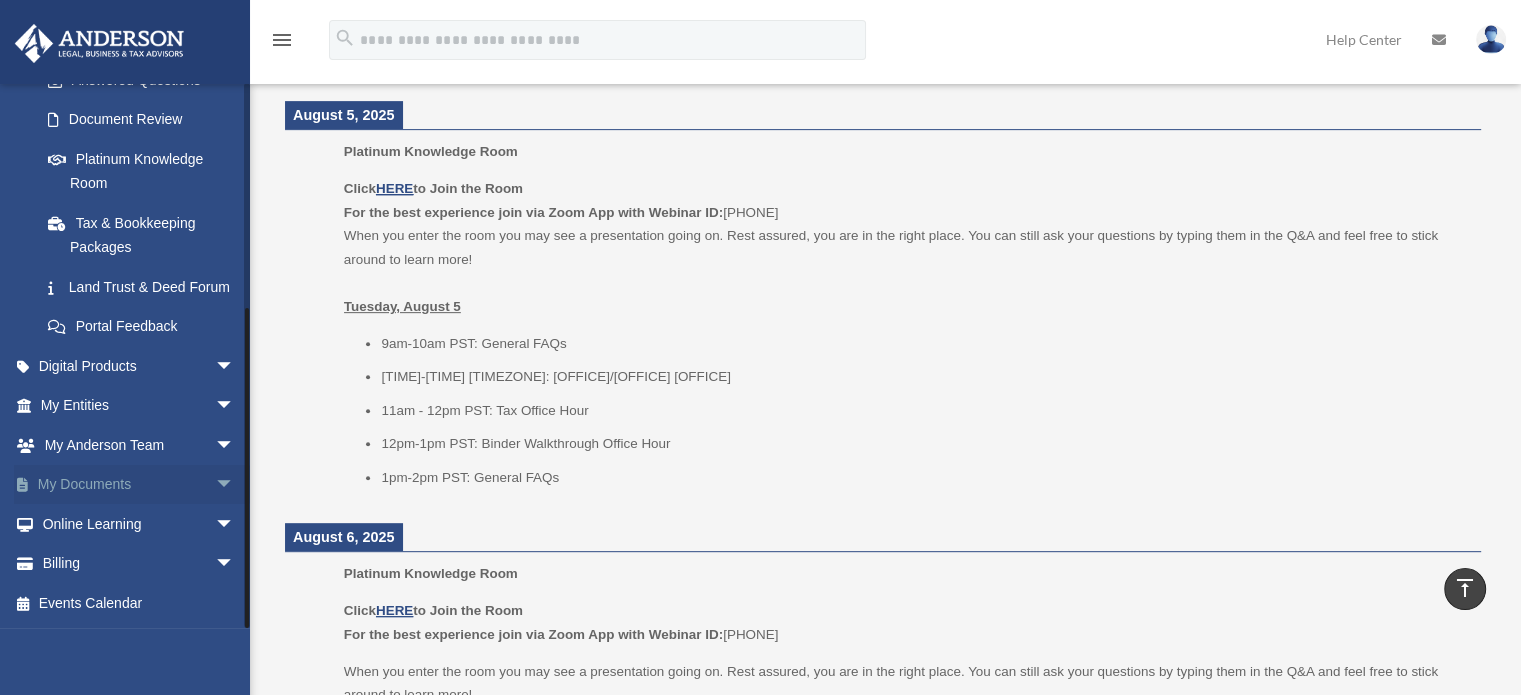 click on "arrow_drop_down" at bounding box center [235, 485] 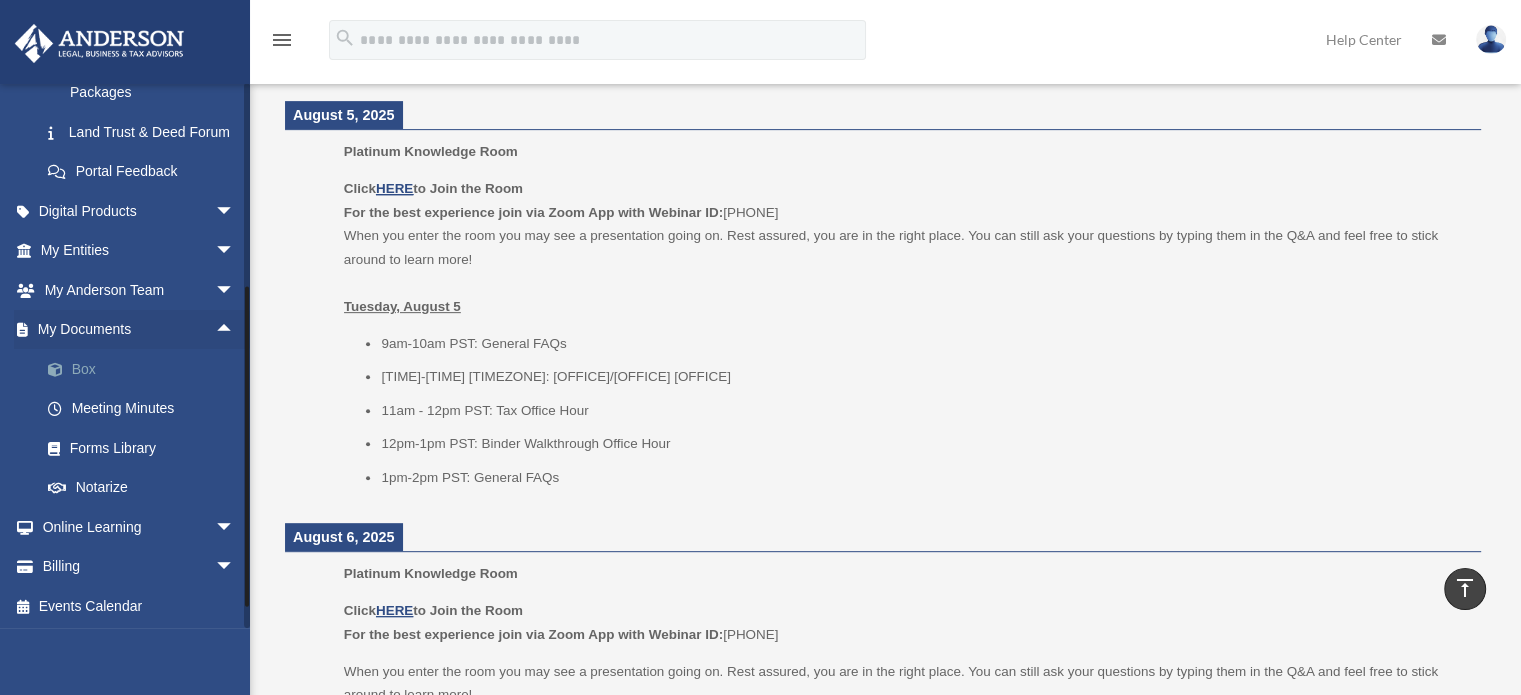 scroll, scrollTop: 527, scrollLeft: 0, axis: vertical 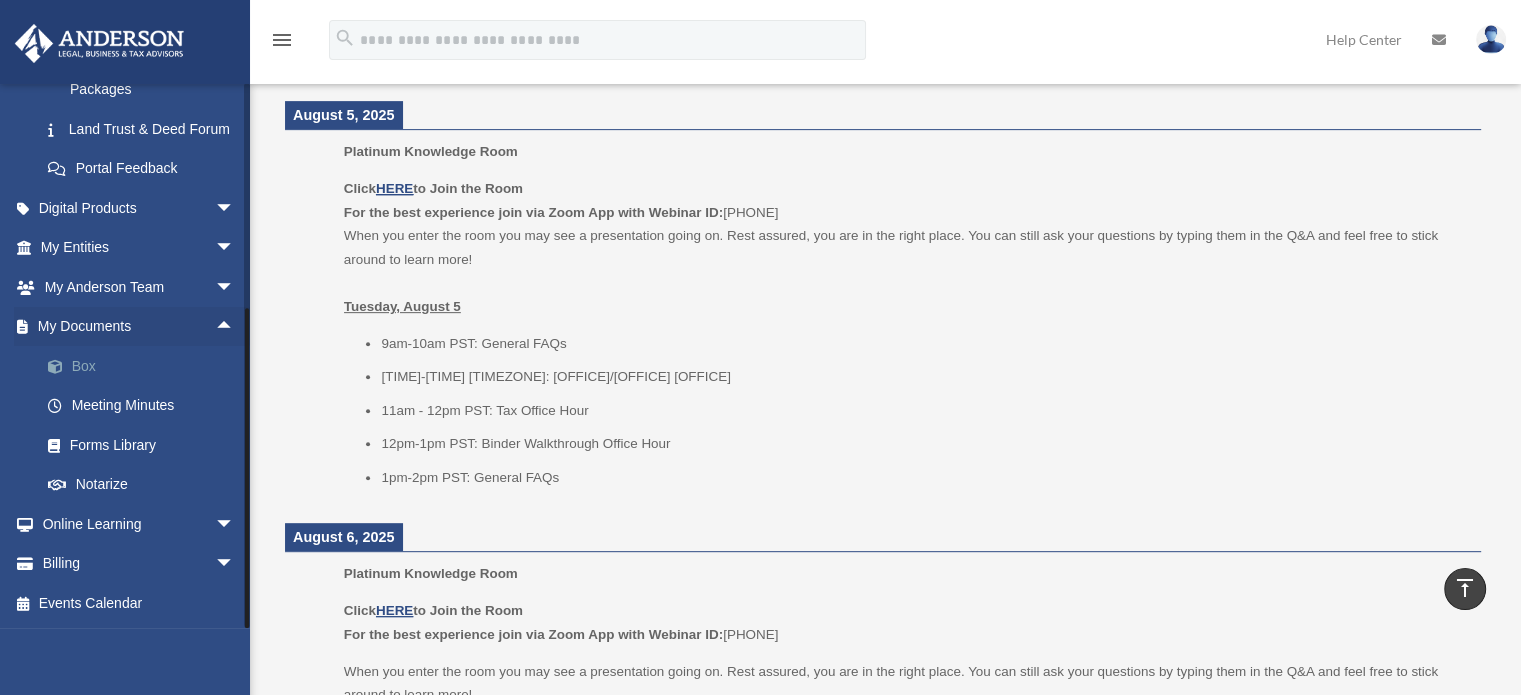 click on "Box" at bounding box center (146, 366) 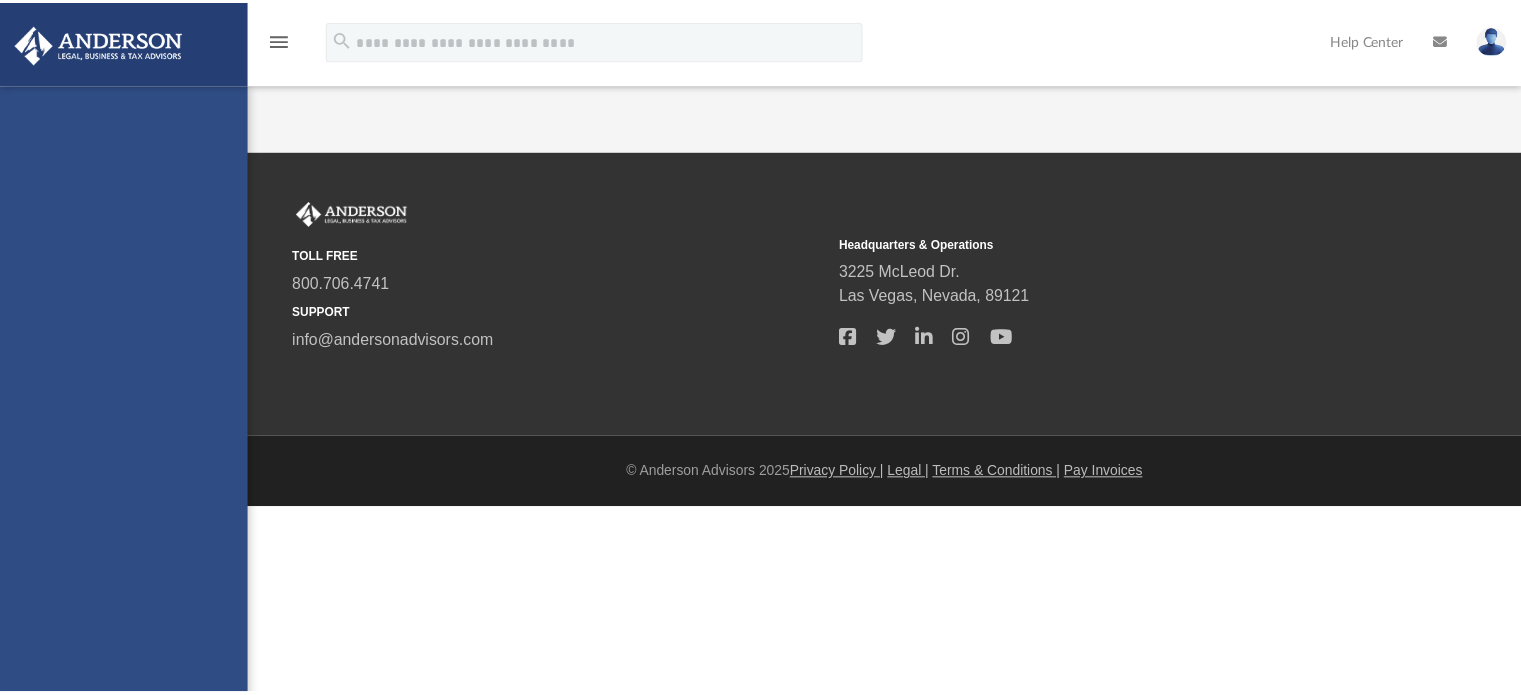 scroll, scrollTop: 0, scrollLeft: 0, axis: both 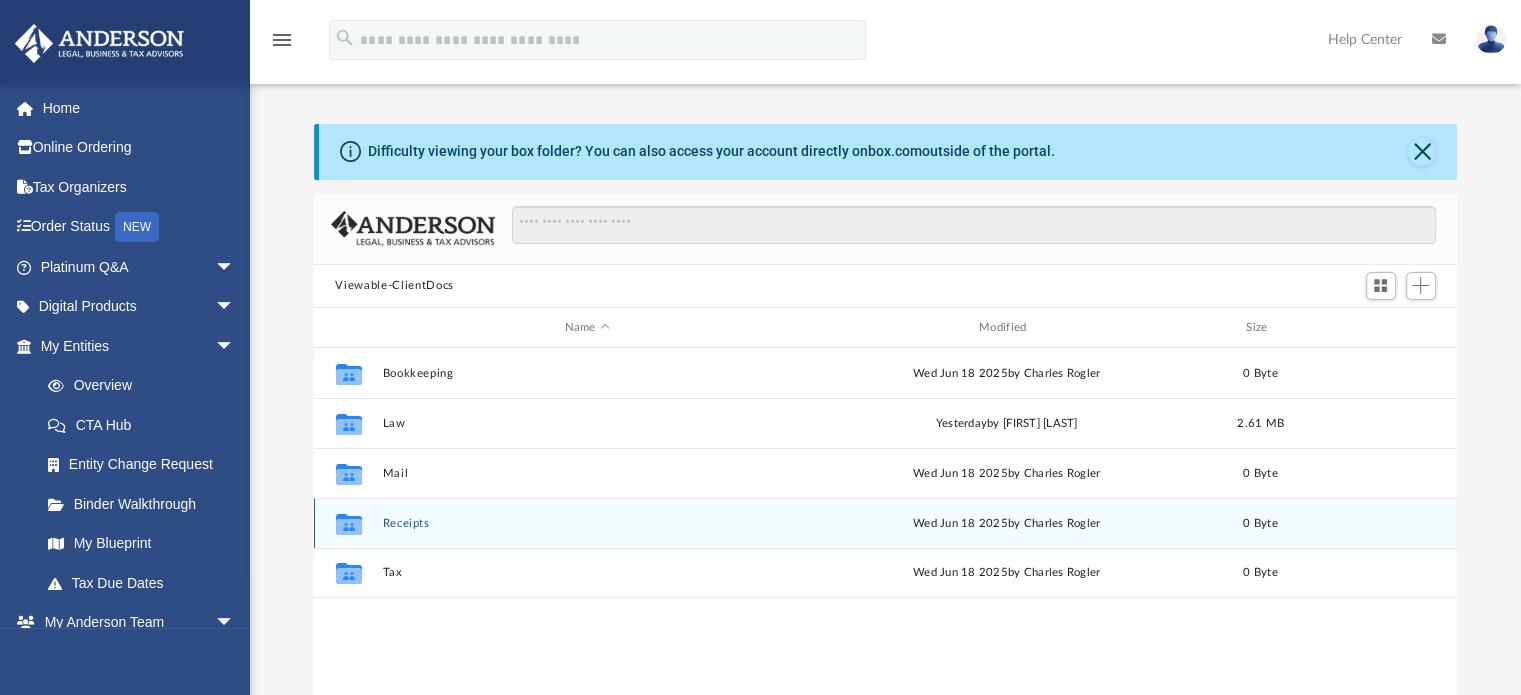 click on "Receipts" at bounding box center [587, 523] 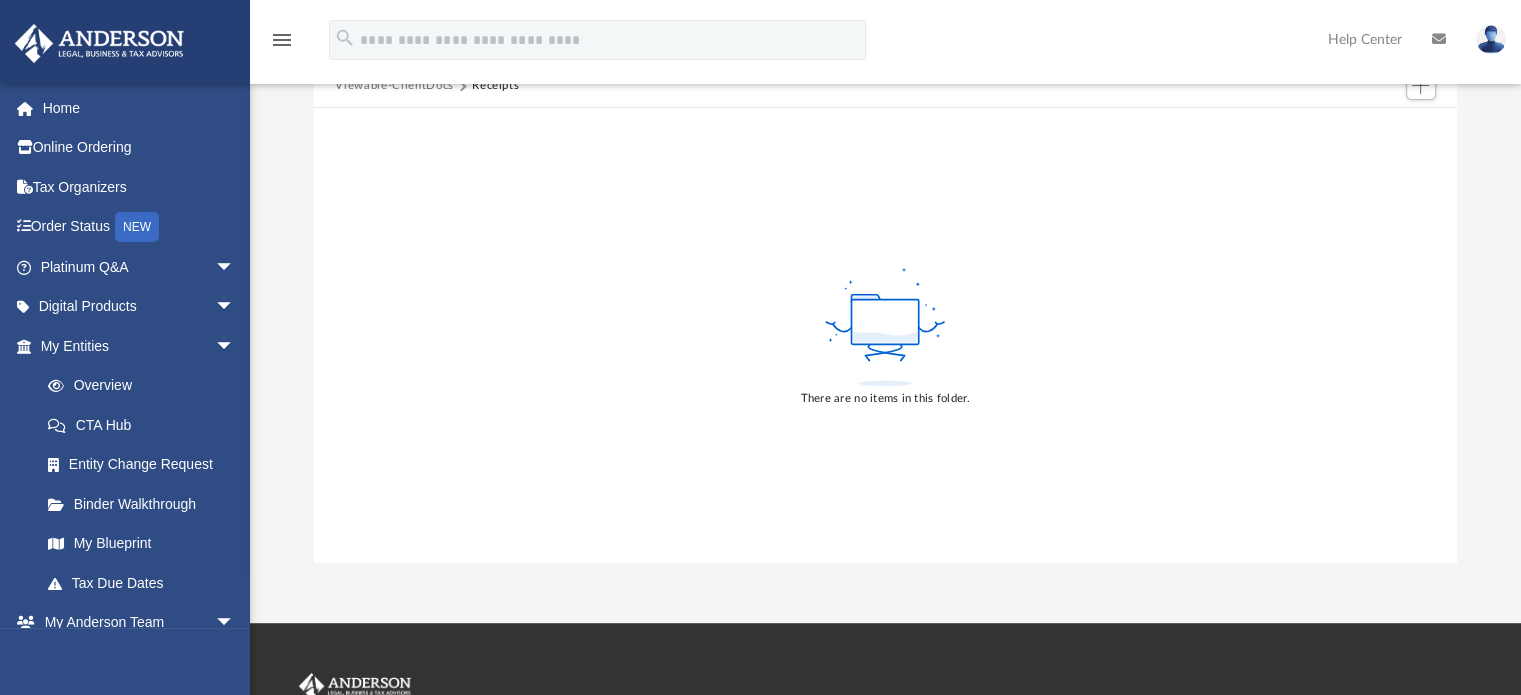 scroll, scrollTop: 100, scrollLeft: 0, axis: vertical 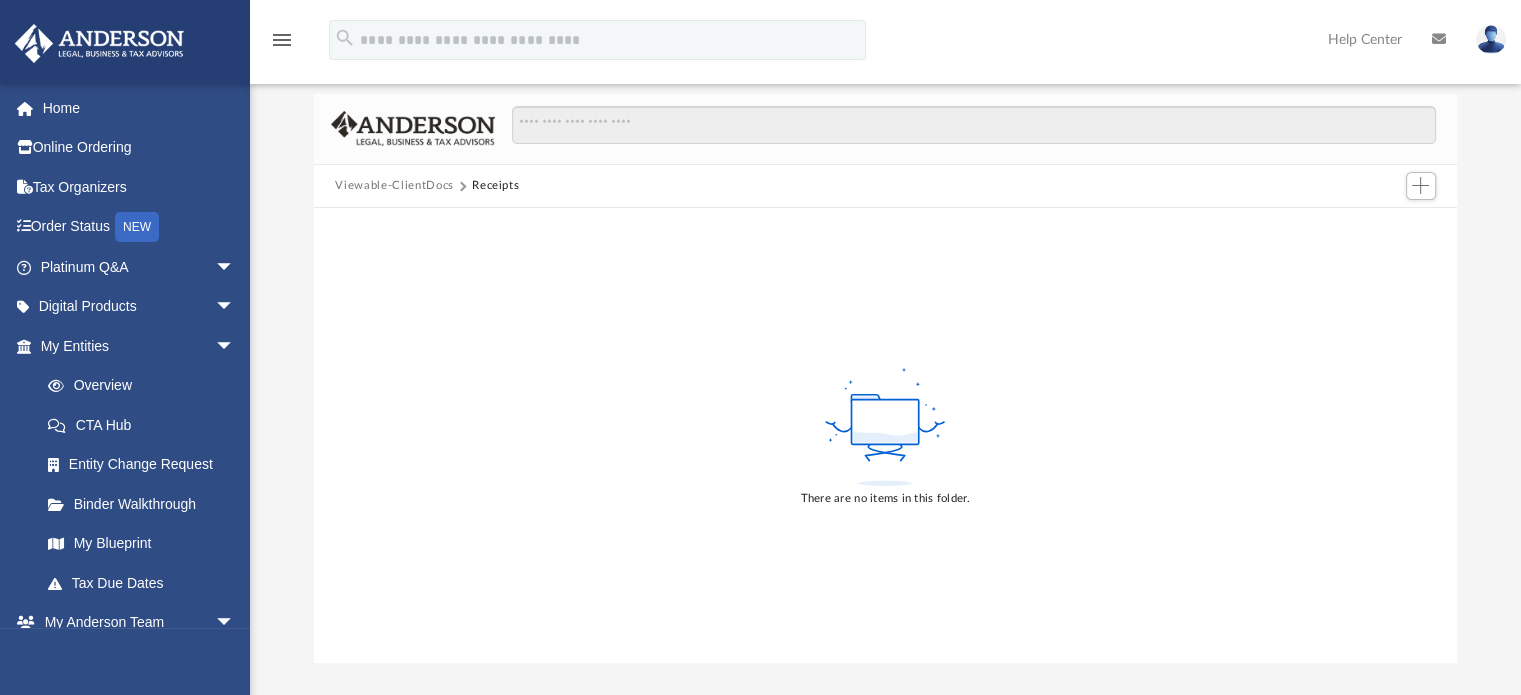 click on "Viewable-ClientDocs" at bounding box center [394, 186] 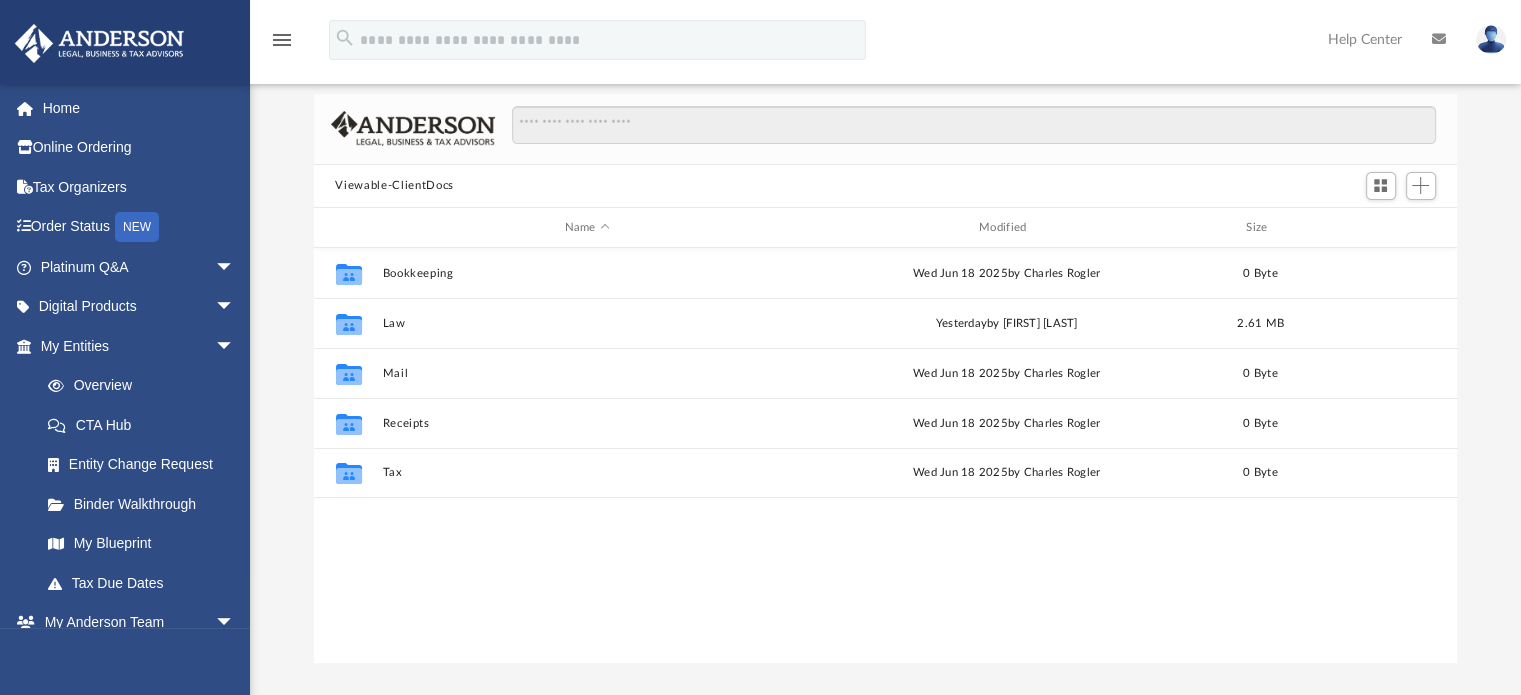 scroll, scrollTop: 16, scrollLeft: 16, axis: both 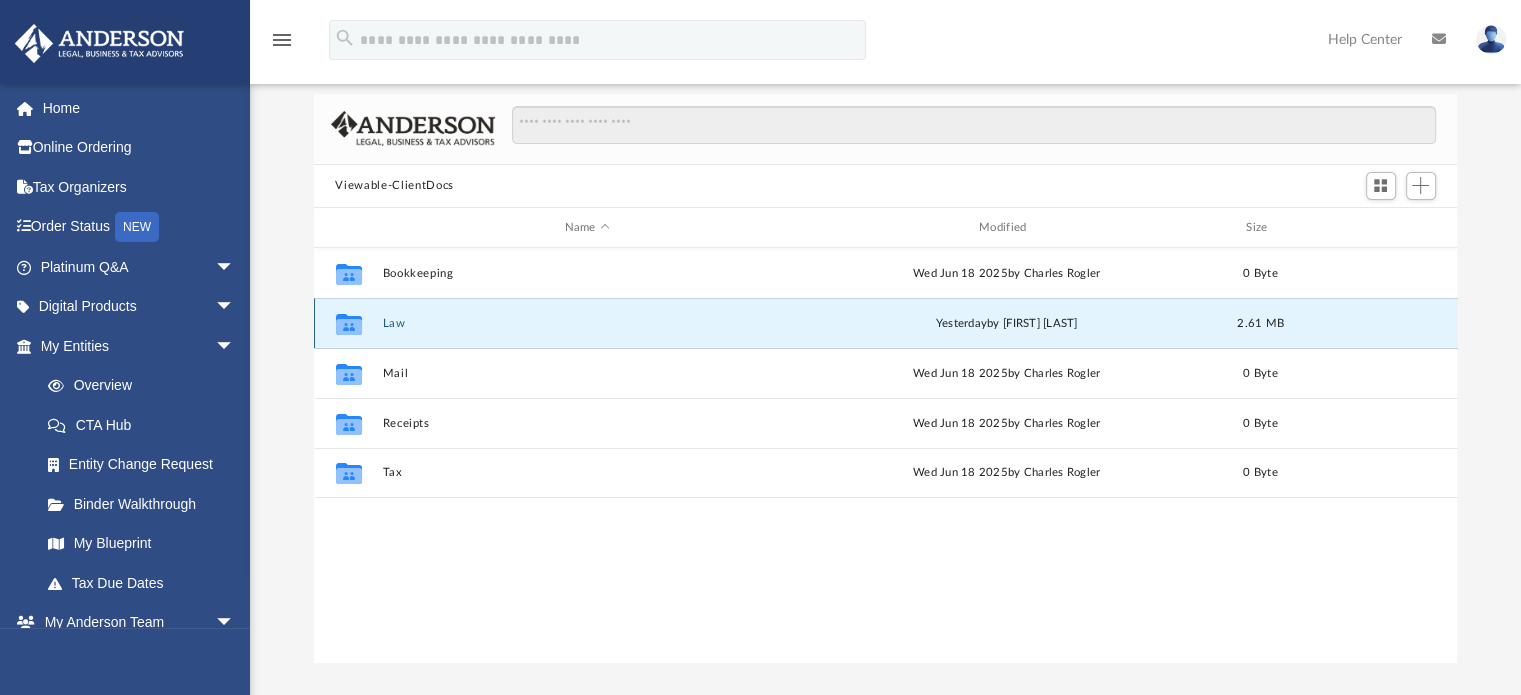 click on "Law" at bounding box center (587, 323) 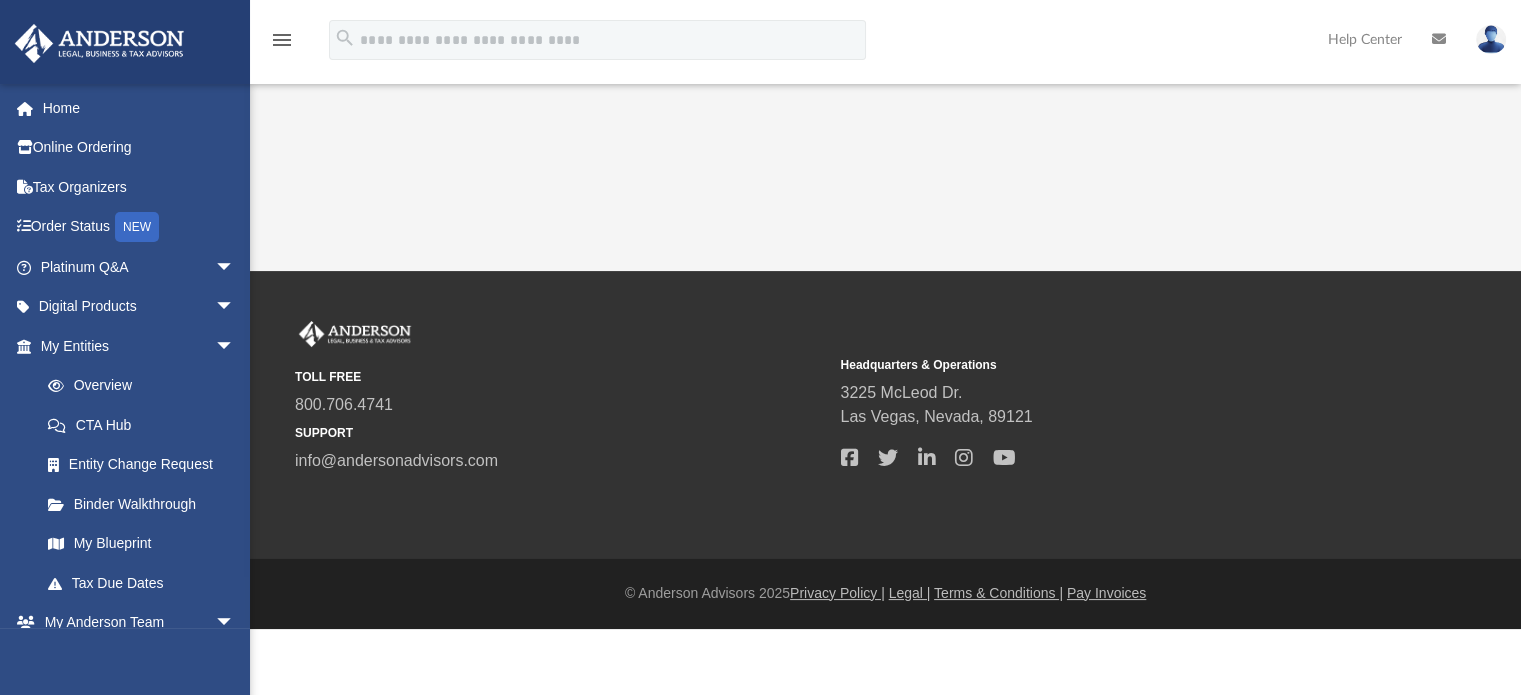 scroll, scrollTop: 64, scrollLeft: 0, axis: vertical 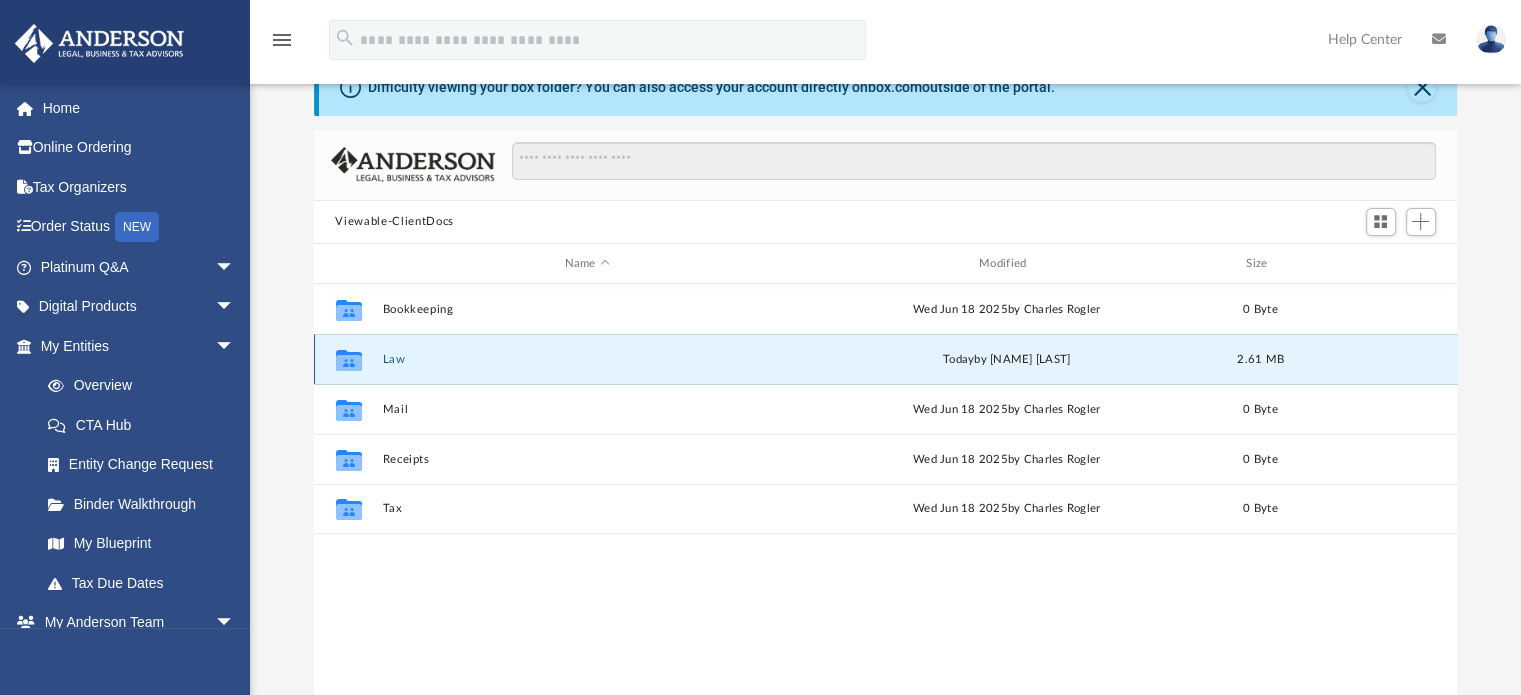 click on "Law" at bounding box center [587, 359] 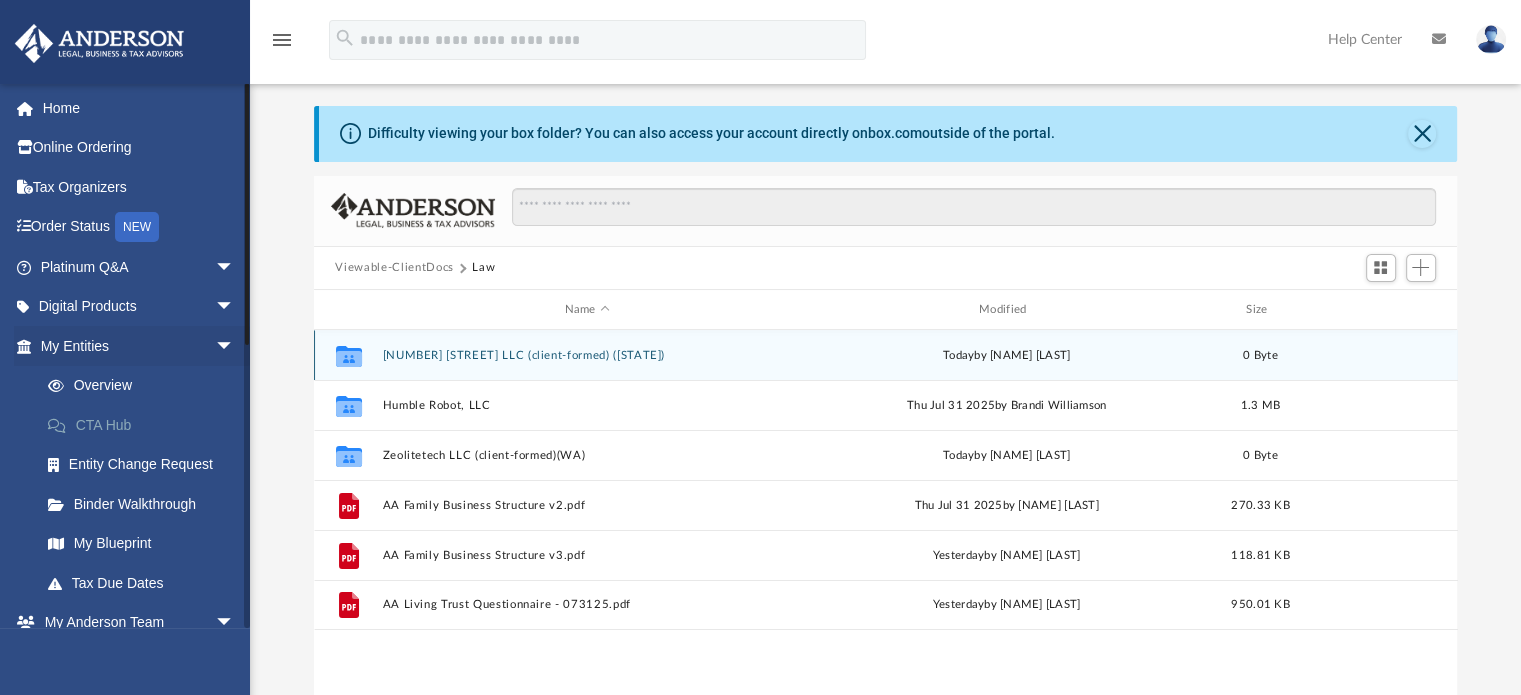 scroll, scrollTop: 0, scrollLeft: 0, axis: both 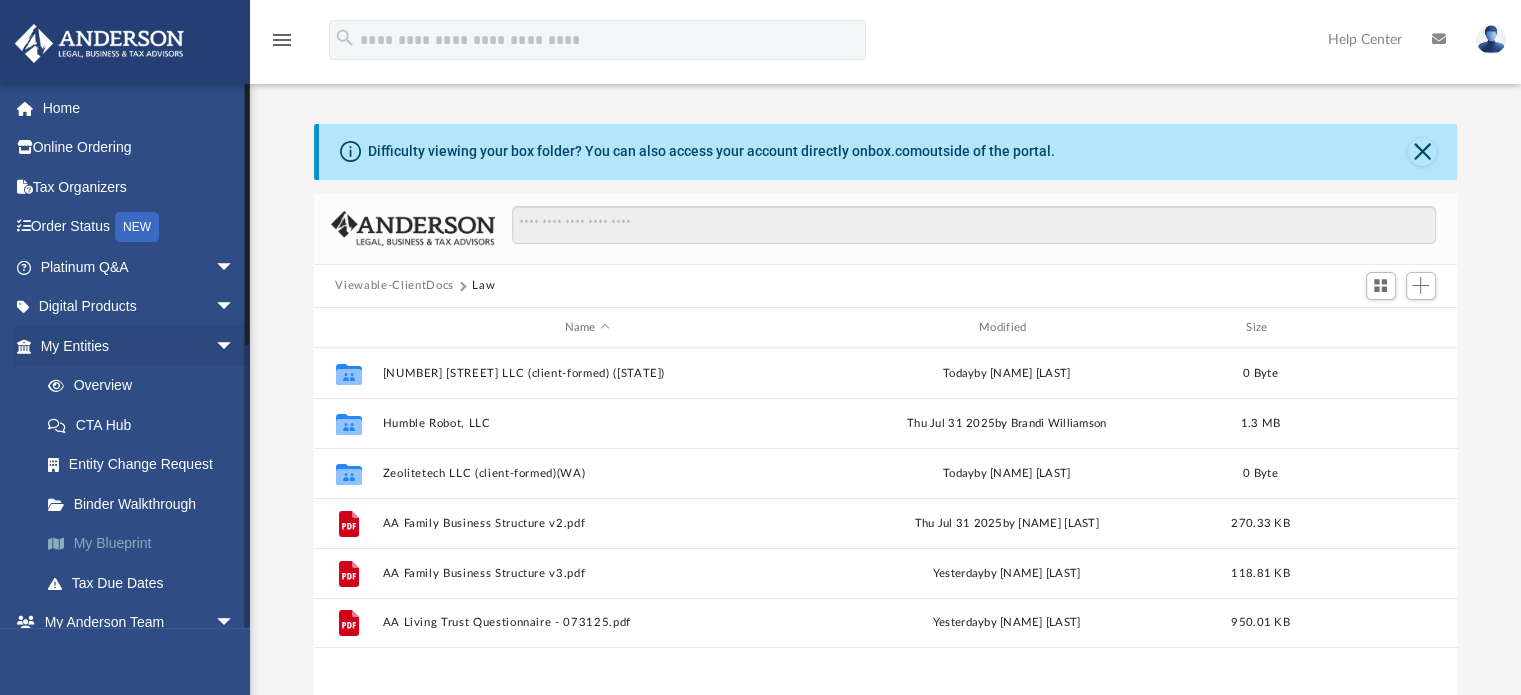 click on "My Blueprint" at bounding box center [146, 544] 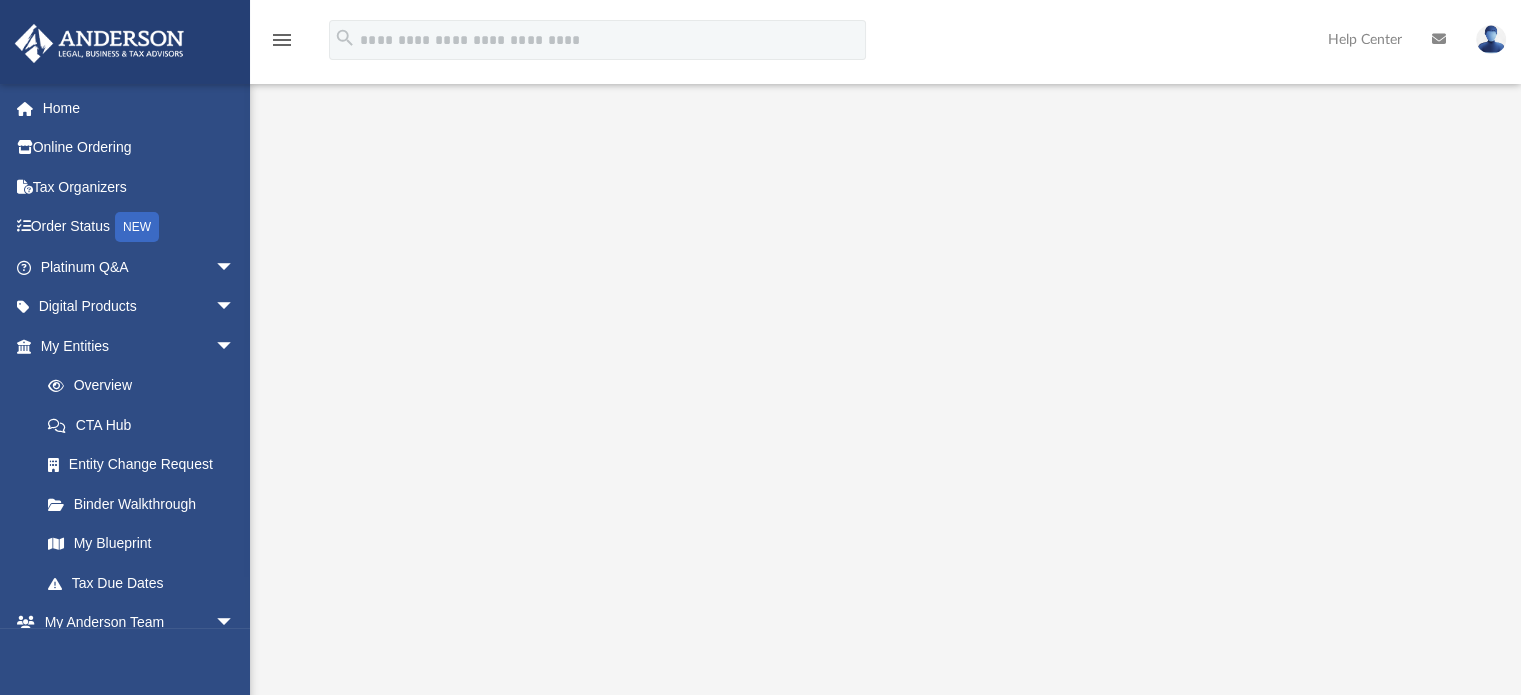 scroll, scrollTop: 200, scrollLeft: 0, axis: vertical 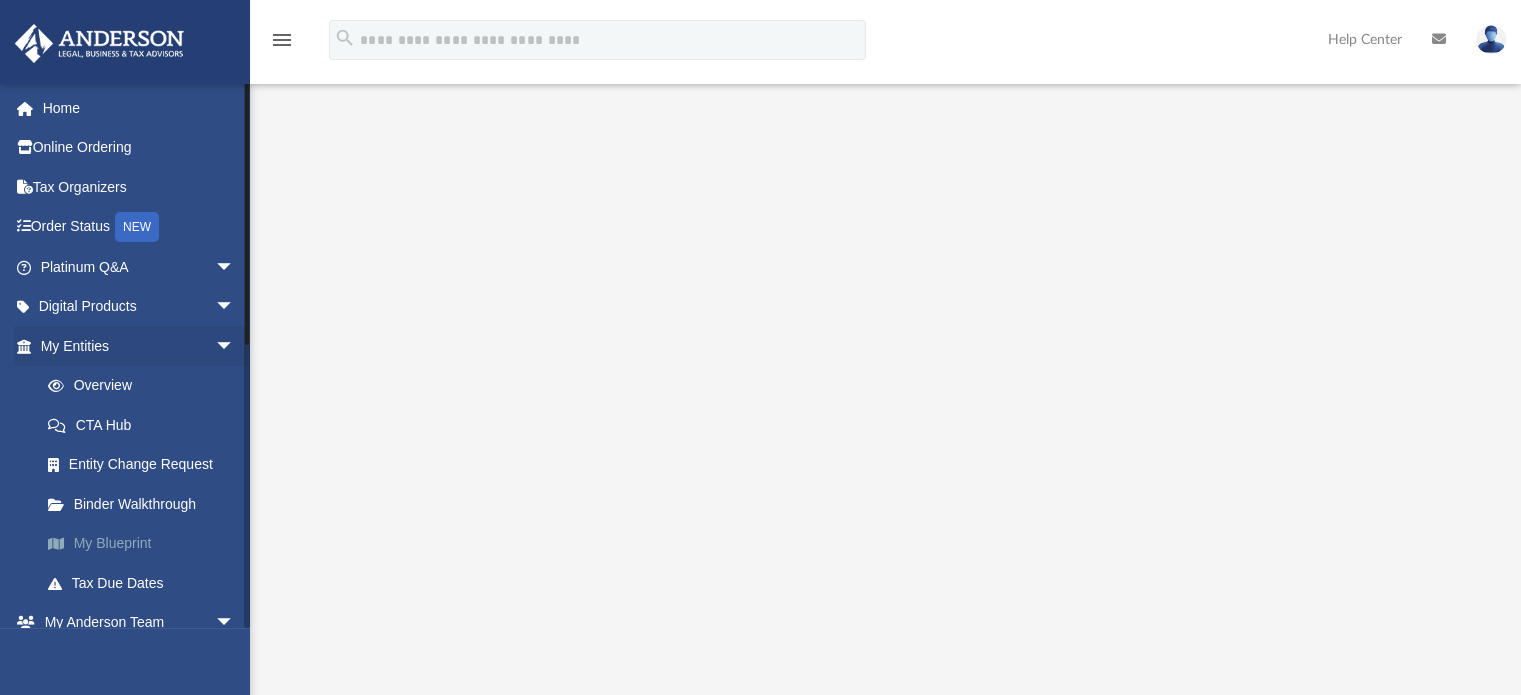 click on "My Blueprint" at bounding box center [146, 544] 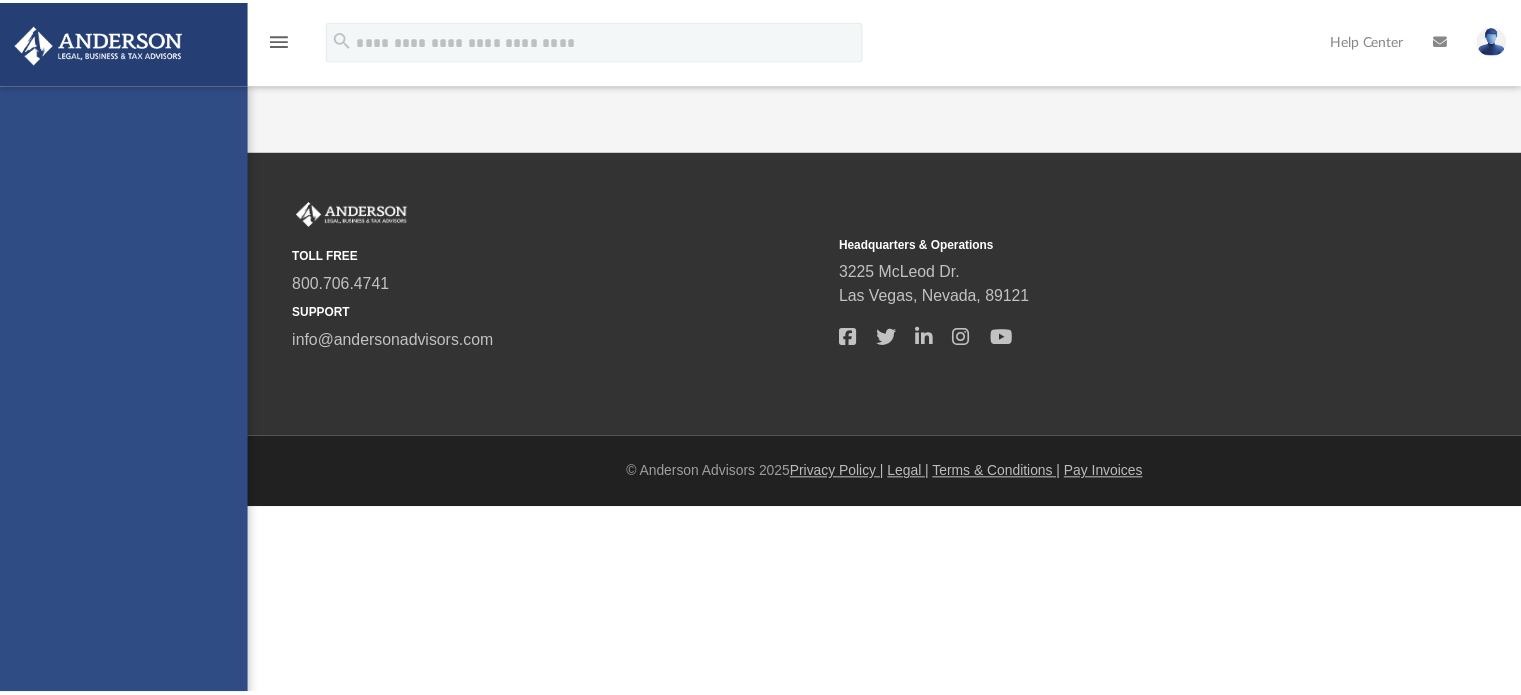 scroll, scrollTop: 0, scrollLeft: 0, axis: both 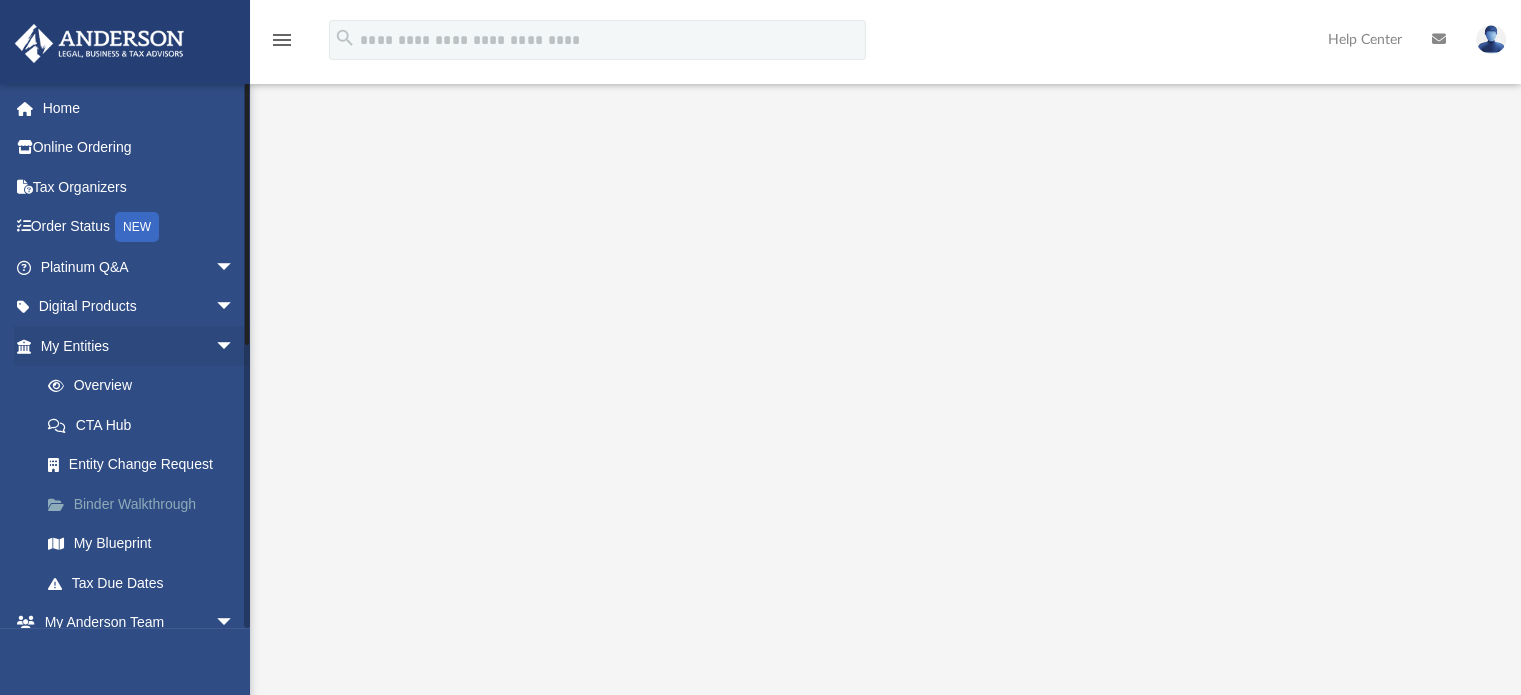 click on "Binder Walkthrough" at bounding box center (146, 504) 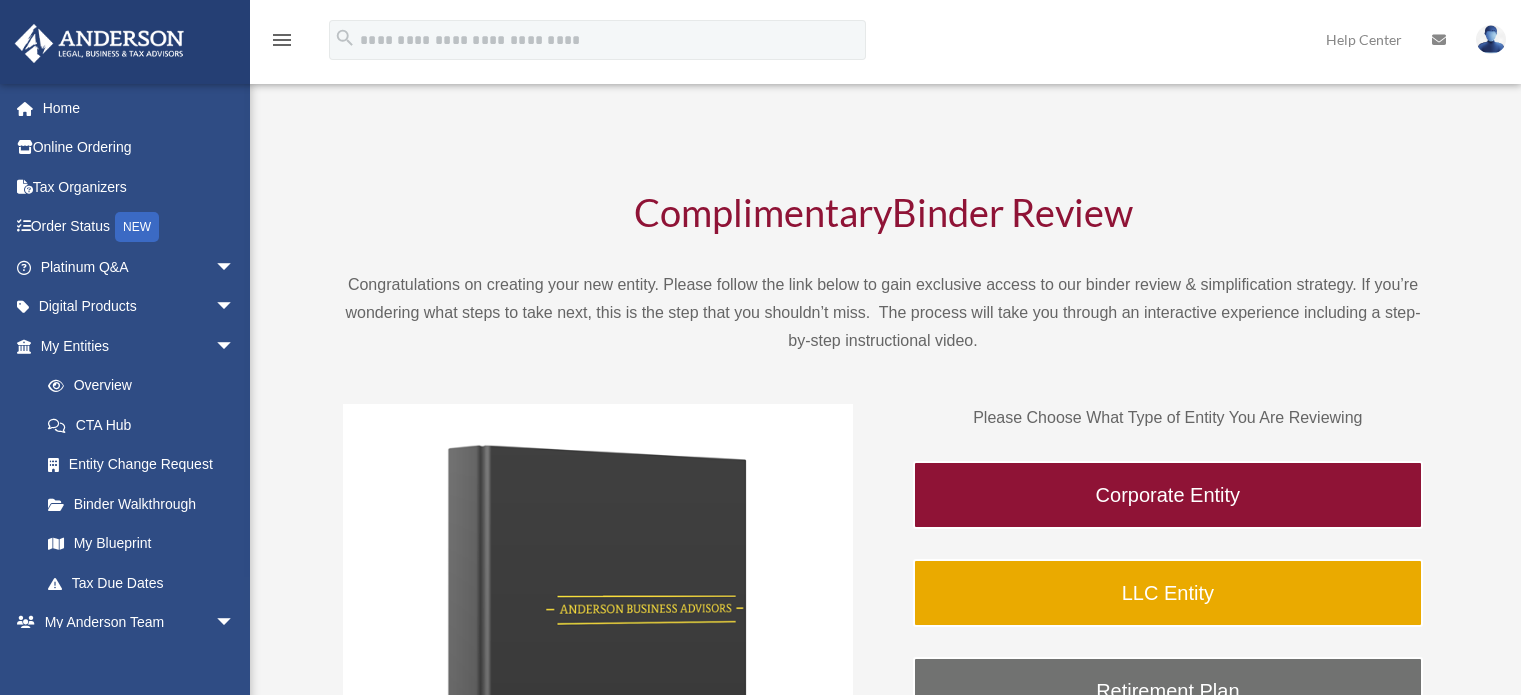scroll, scrollTop: 0, scrollLeft: 0, axis: both 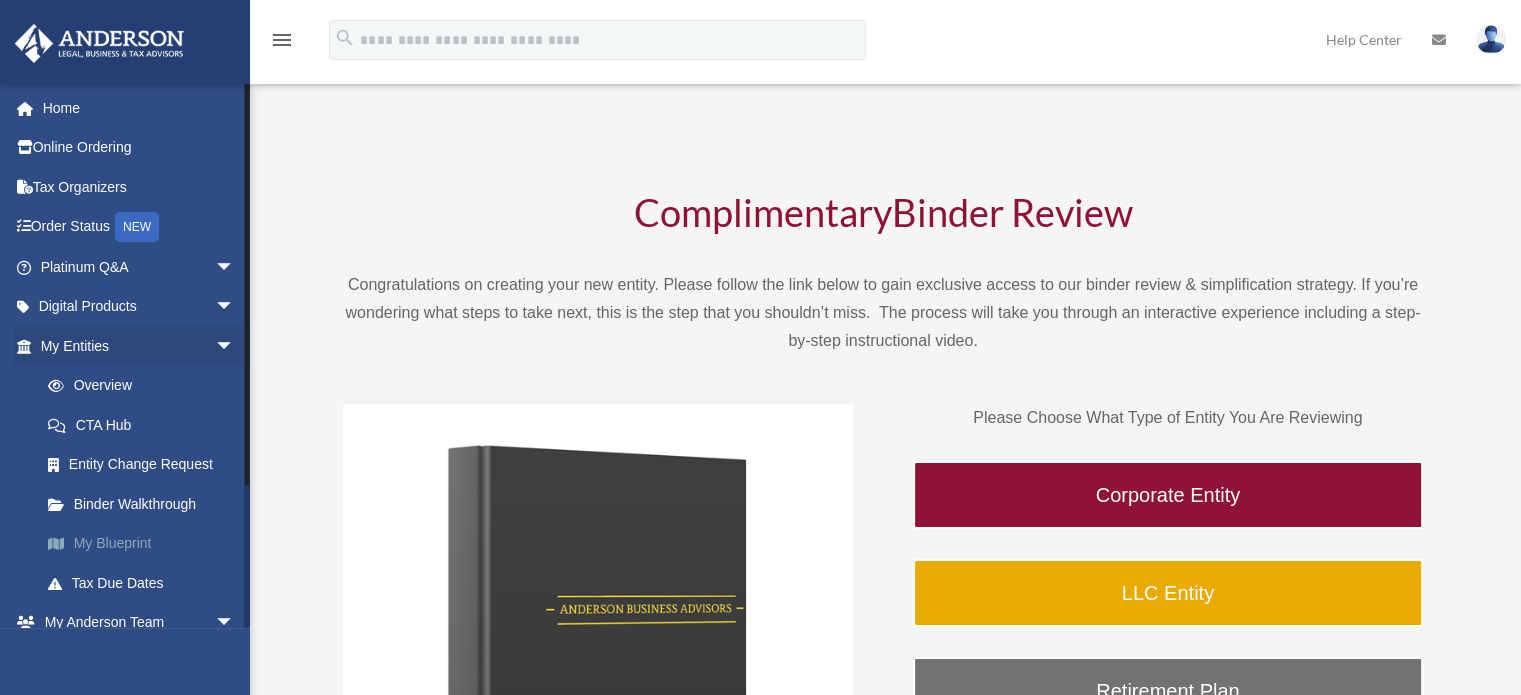 click on "My Blueprint" at bounding box center (146, 544) 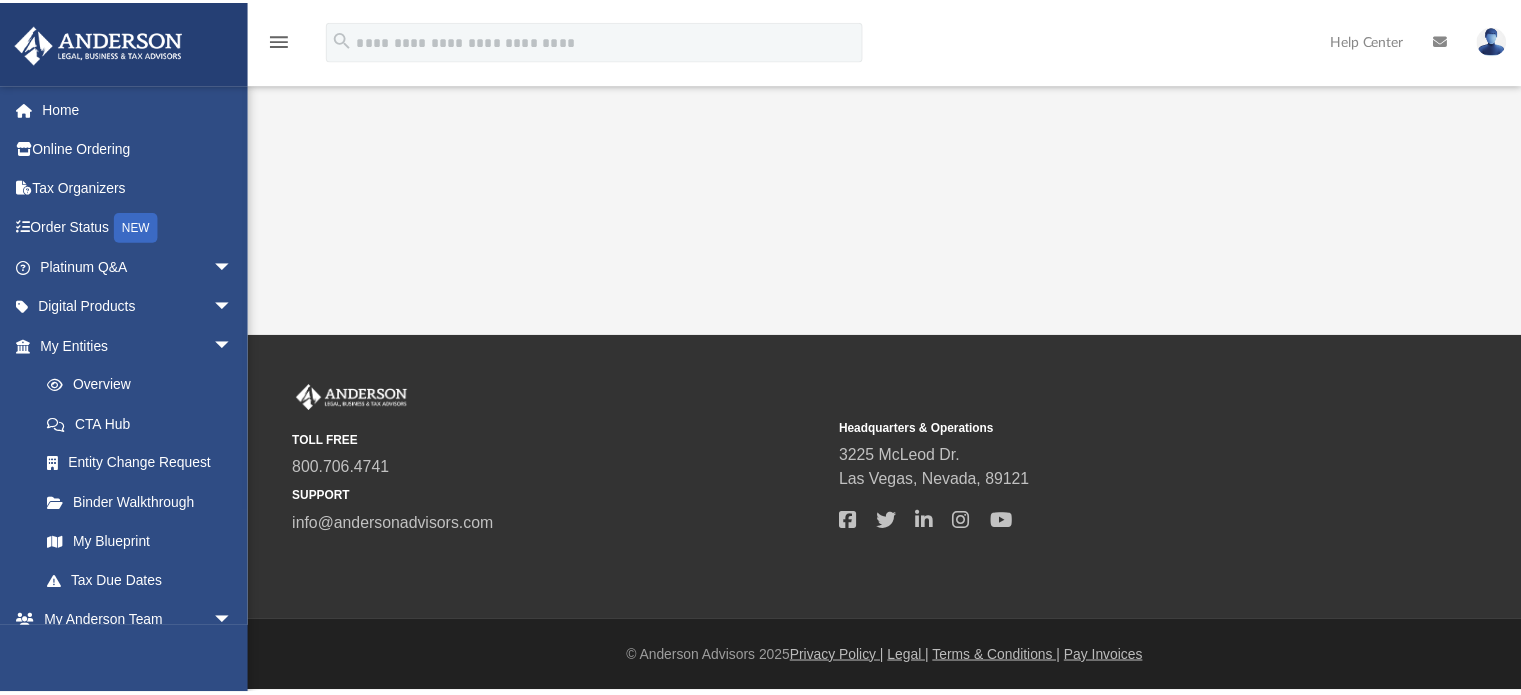 scroll, scrollTop: 0, scrollLeft: 0, axis: both 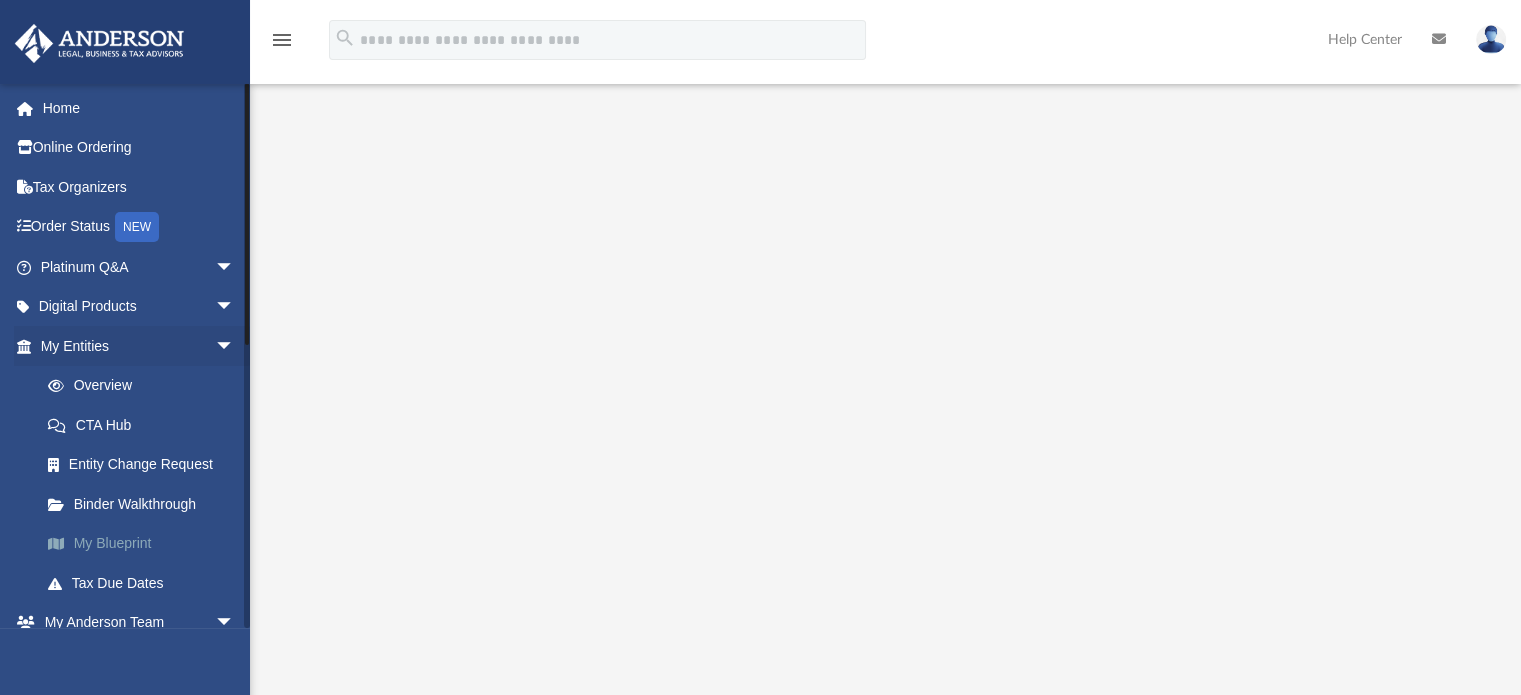 click on "My Blueprint" at bounding box center (146, 544) 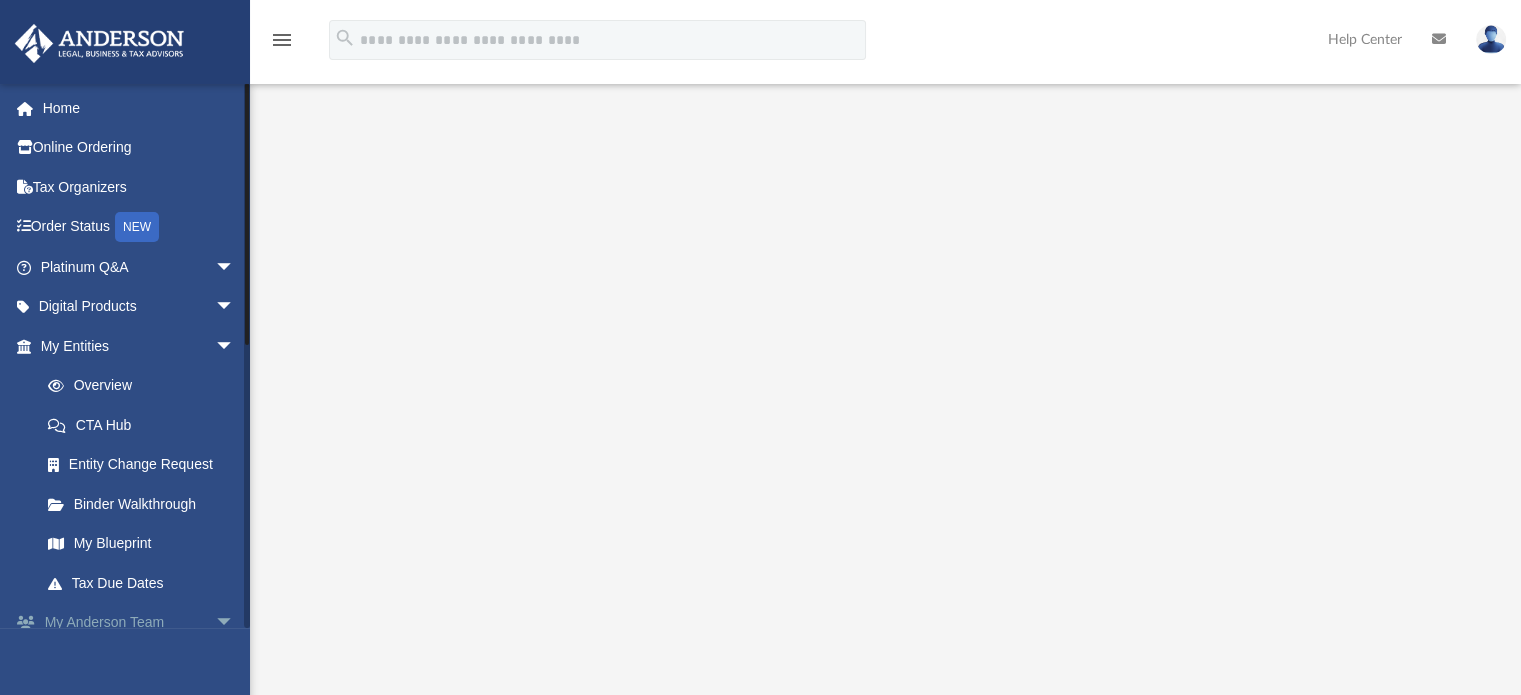 click on "arrow_drop_down" at bounding box center [235, 623] 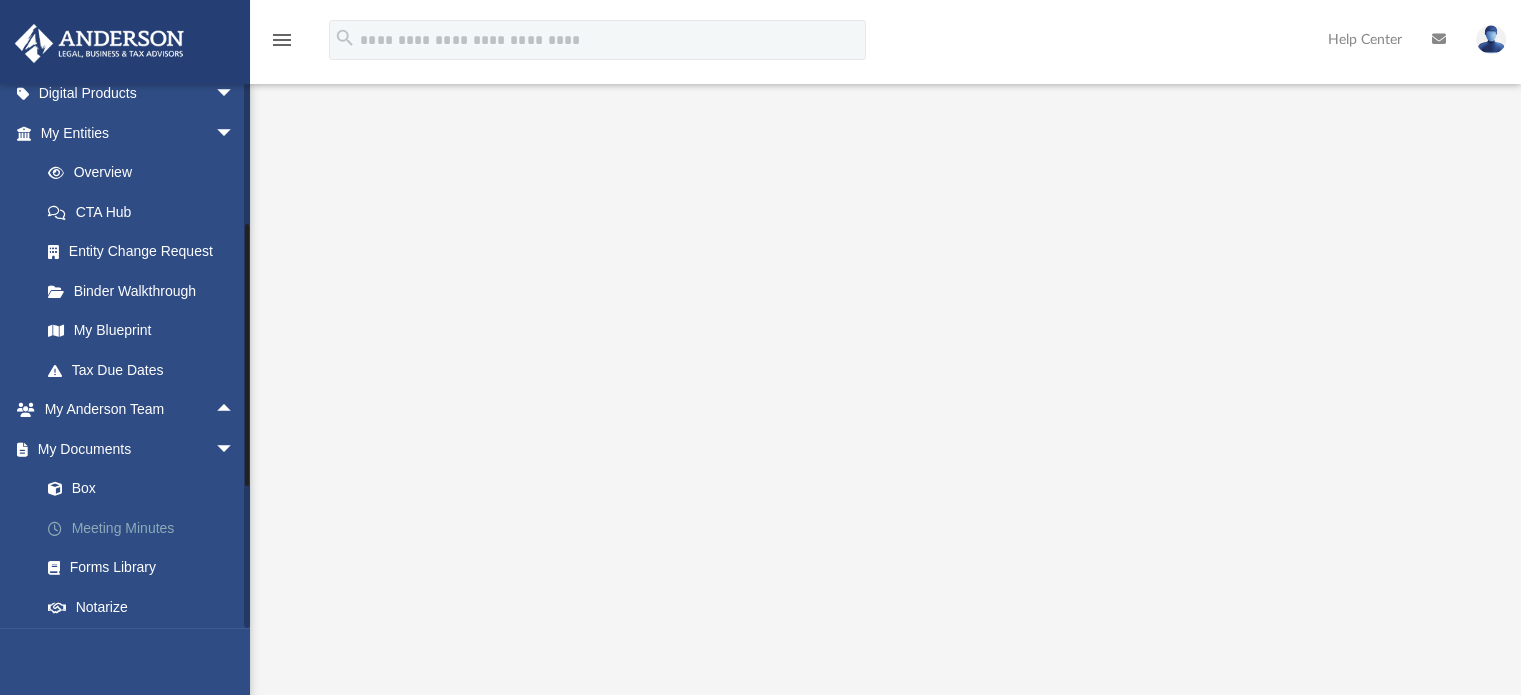 scroll, scrollTop: 300, scrollLeft: 0, axis: vertical 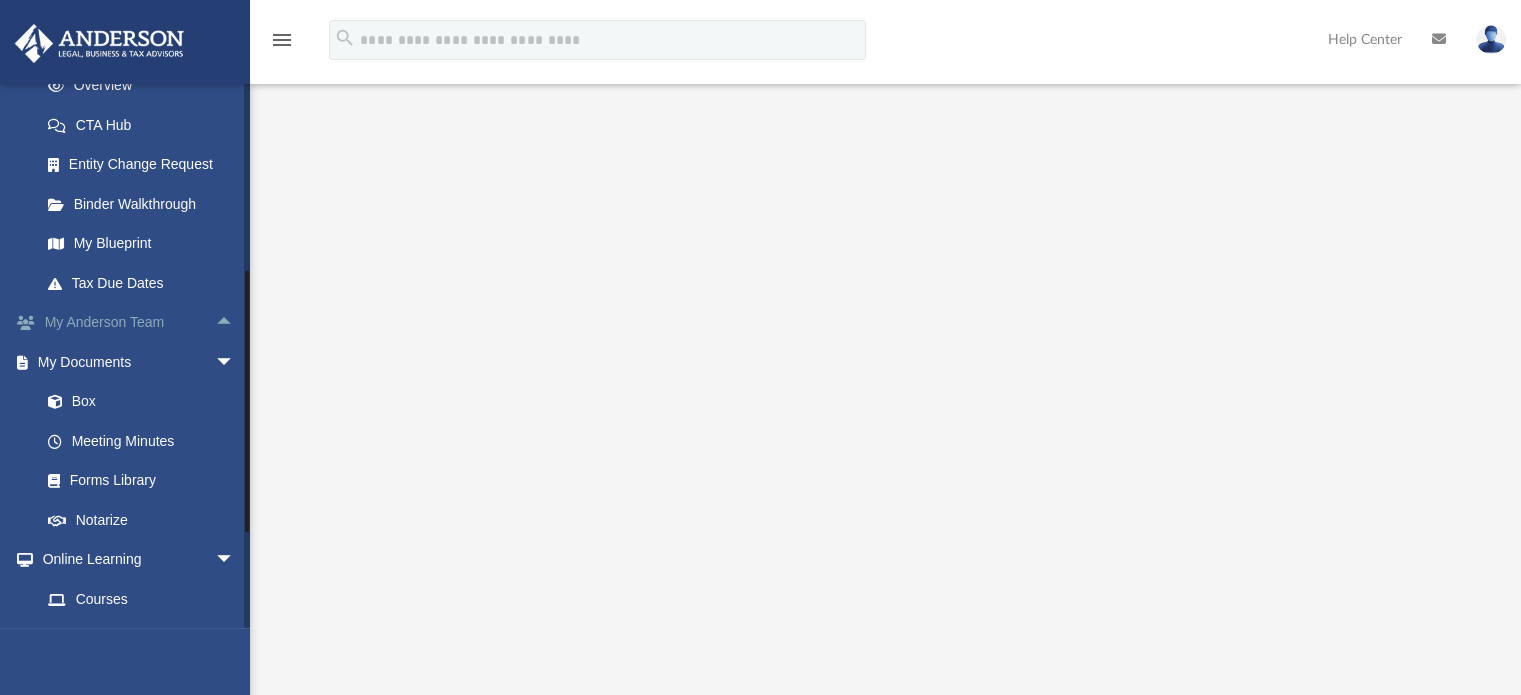 click on "arrow_drop_up" at bounding box center (235, 323) 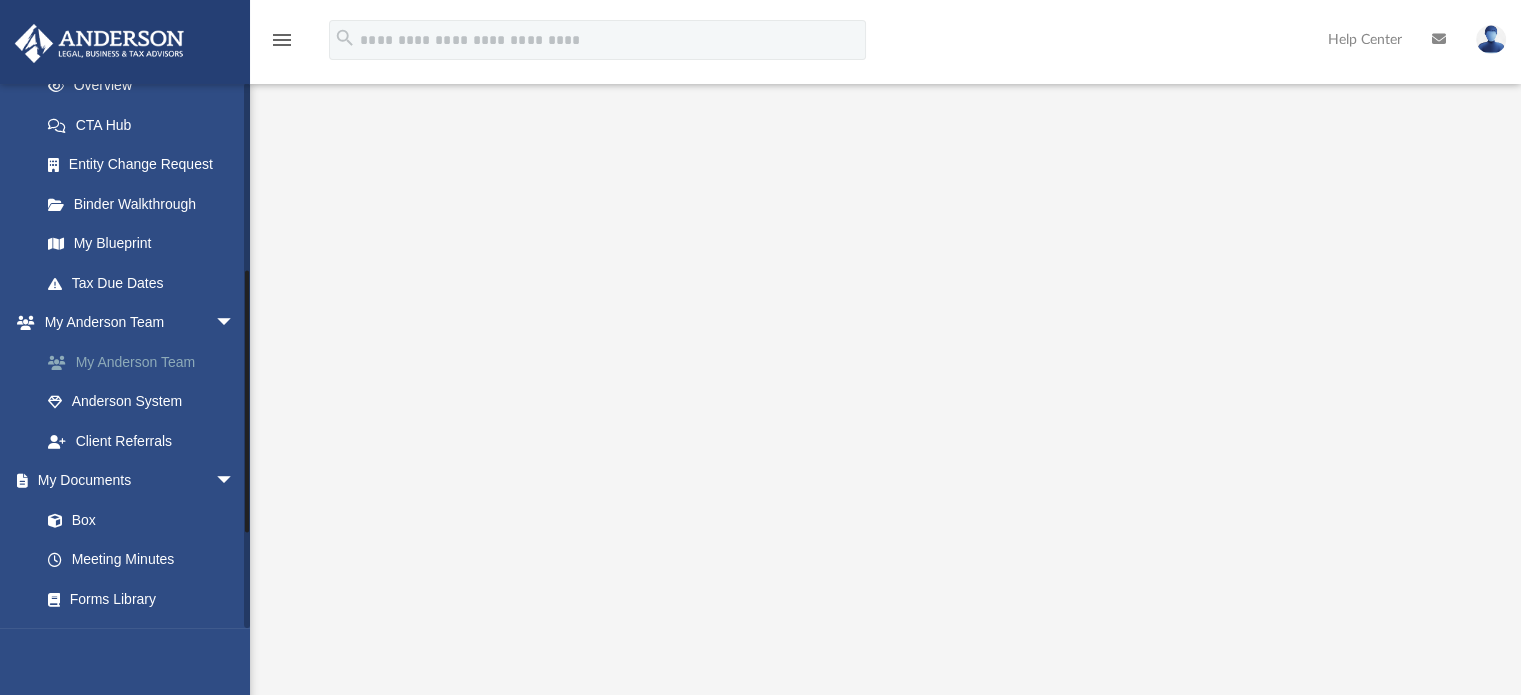 click on "My Anderson Team" at bounding box center [146, 362] 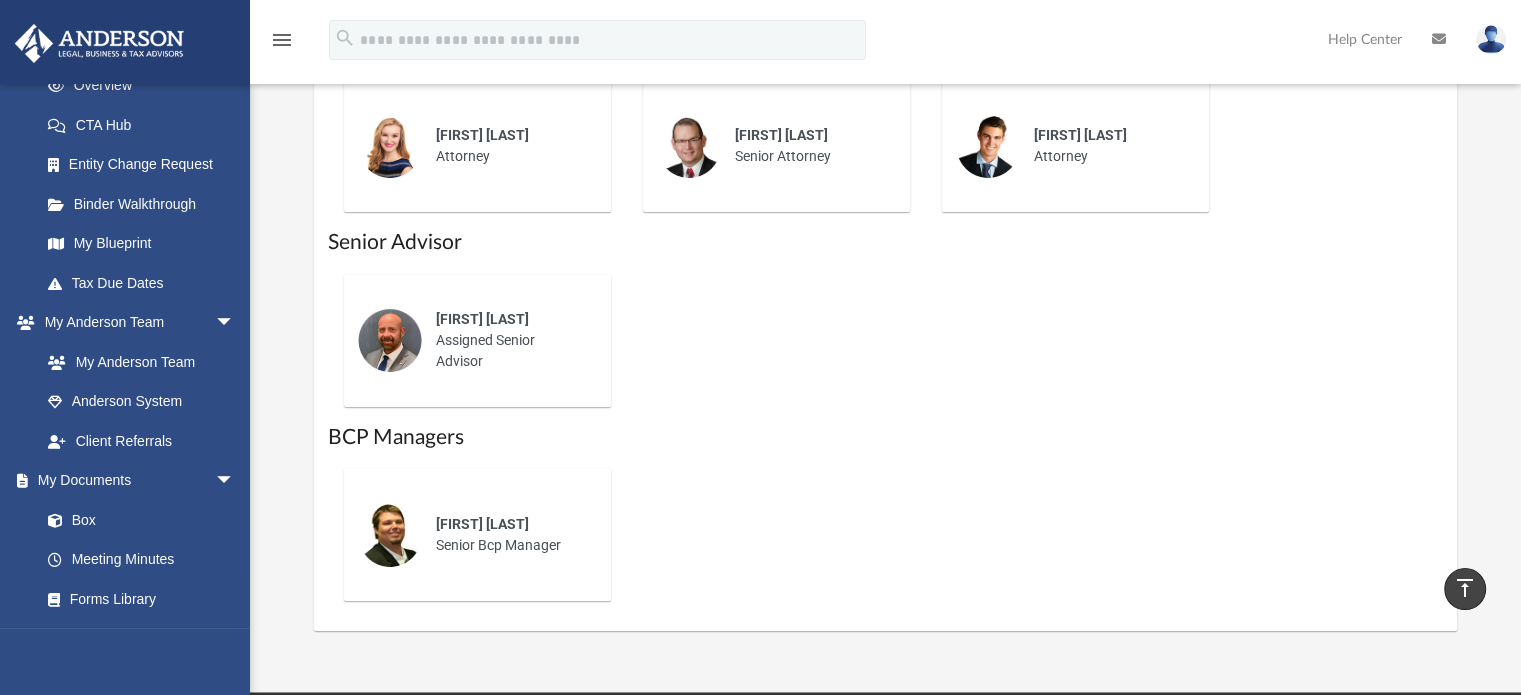 scroll, scrollTop: 1300, scrollLeft: 0, axis: vertical 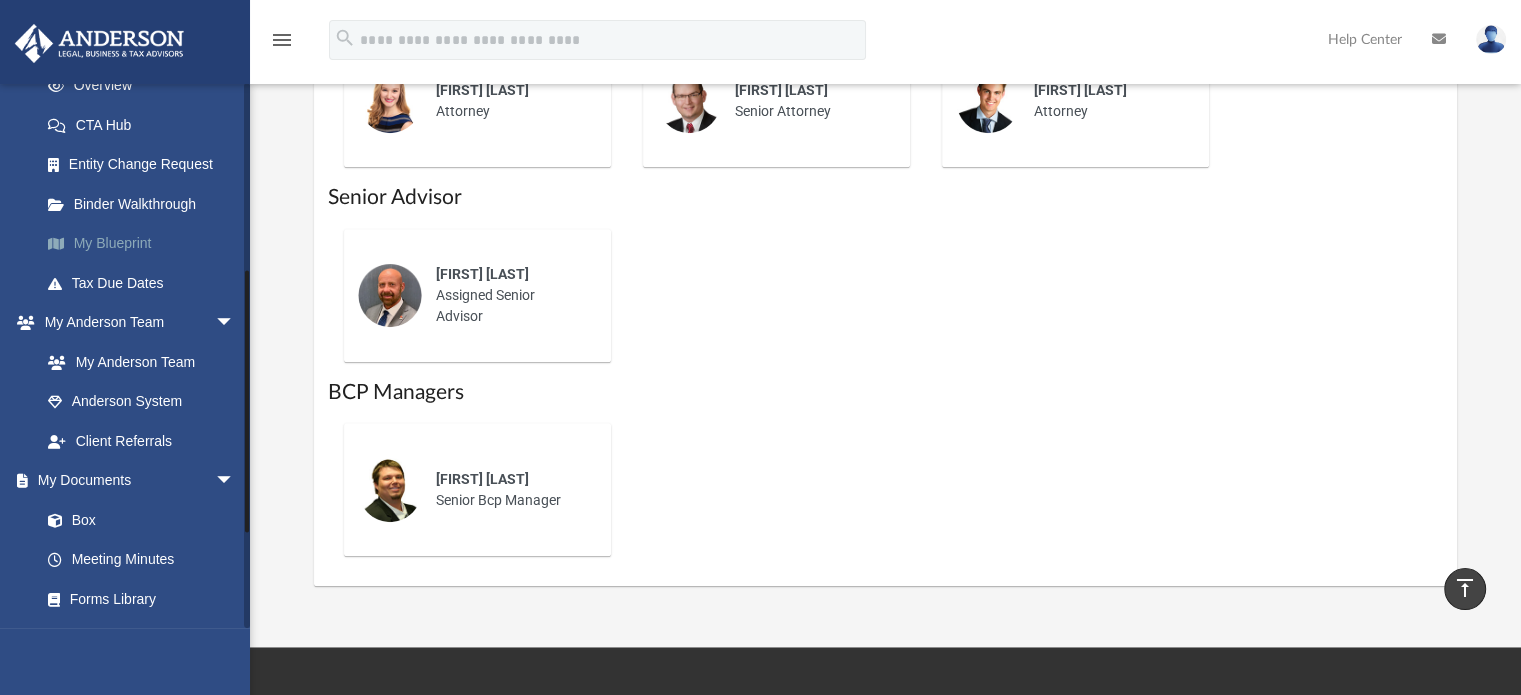 click on "My Blueprint" at bounding box center [146, 244] 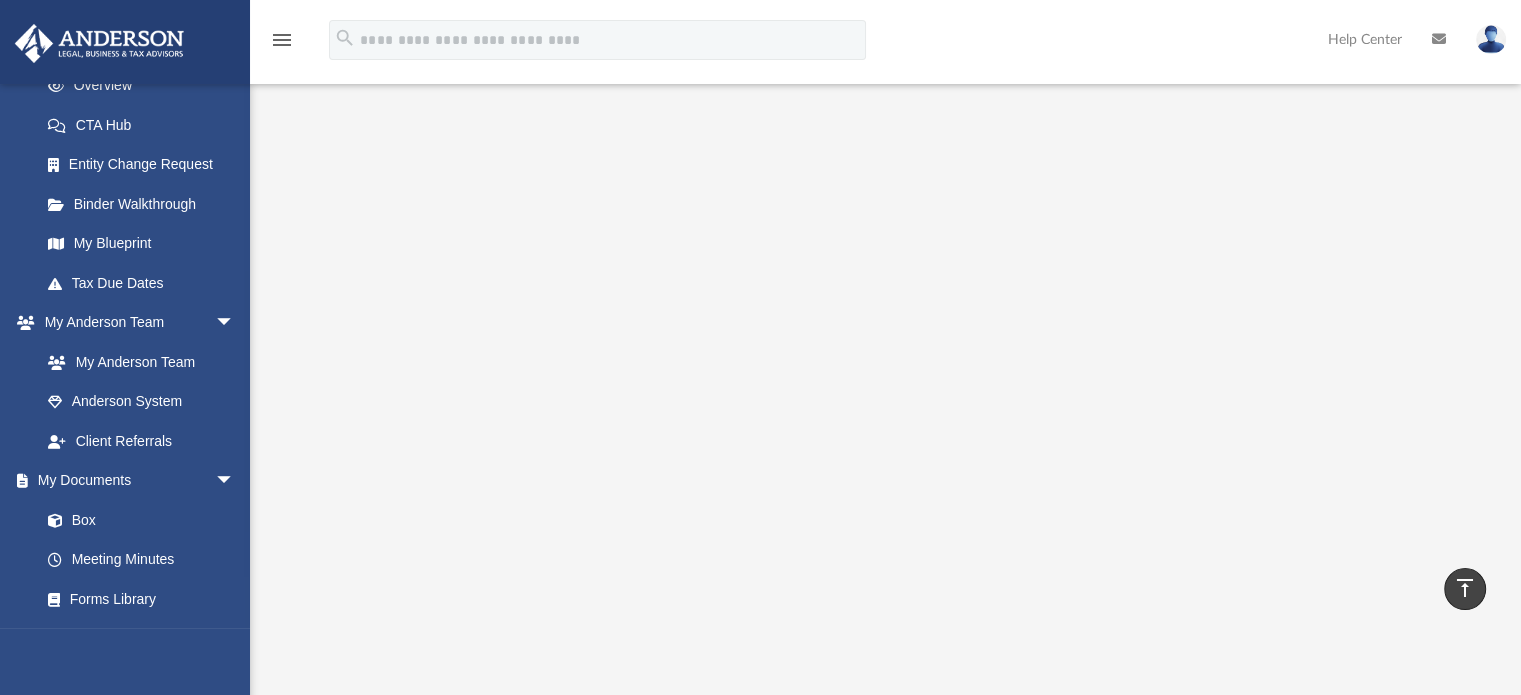 scroll, scrollTop: 147, scrollLeft: 0, axis: vertical 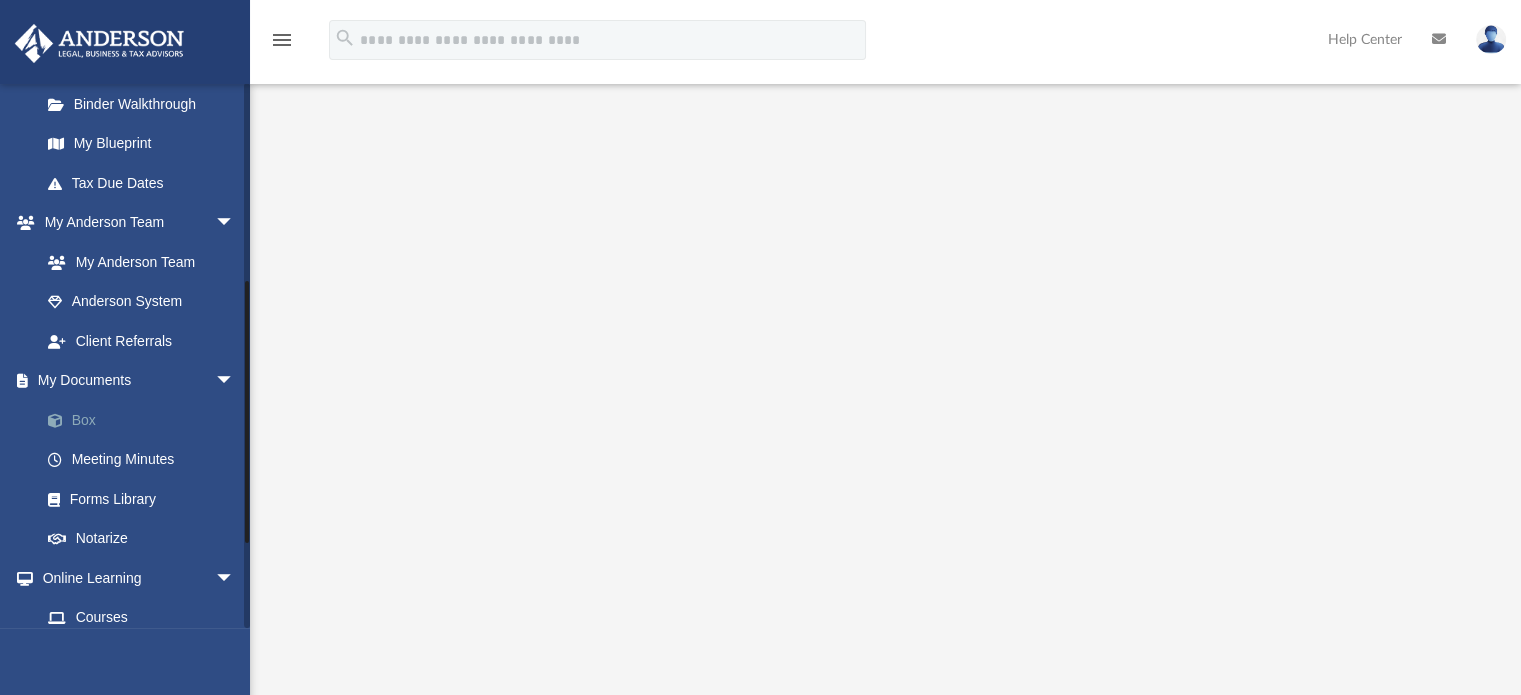 click on "Box" at bounding box center [146, 420] 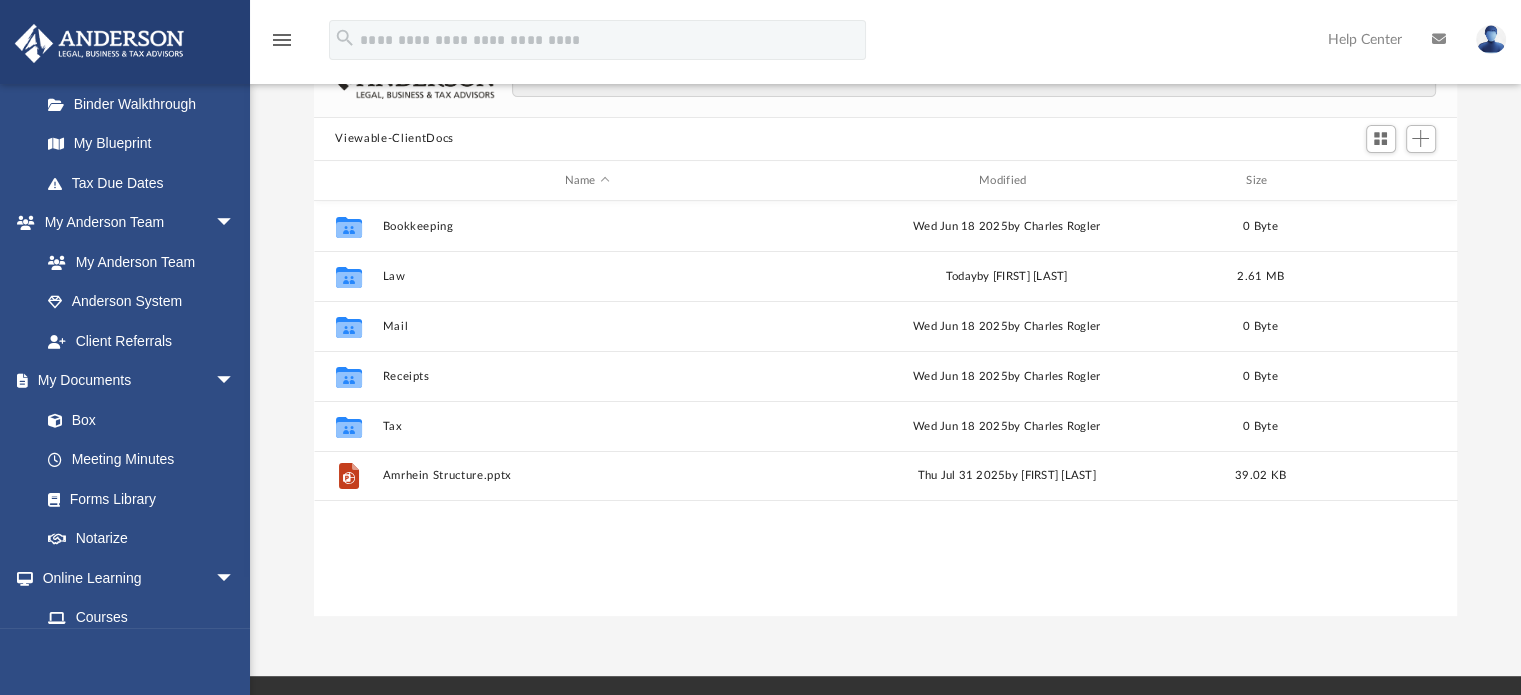 scroll, scrollTop: 16, scrollLeft: 16, axis: both 